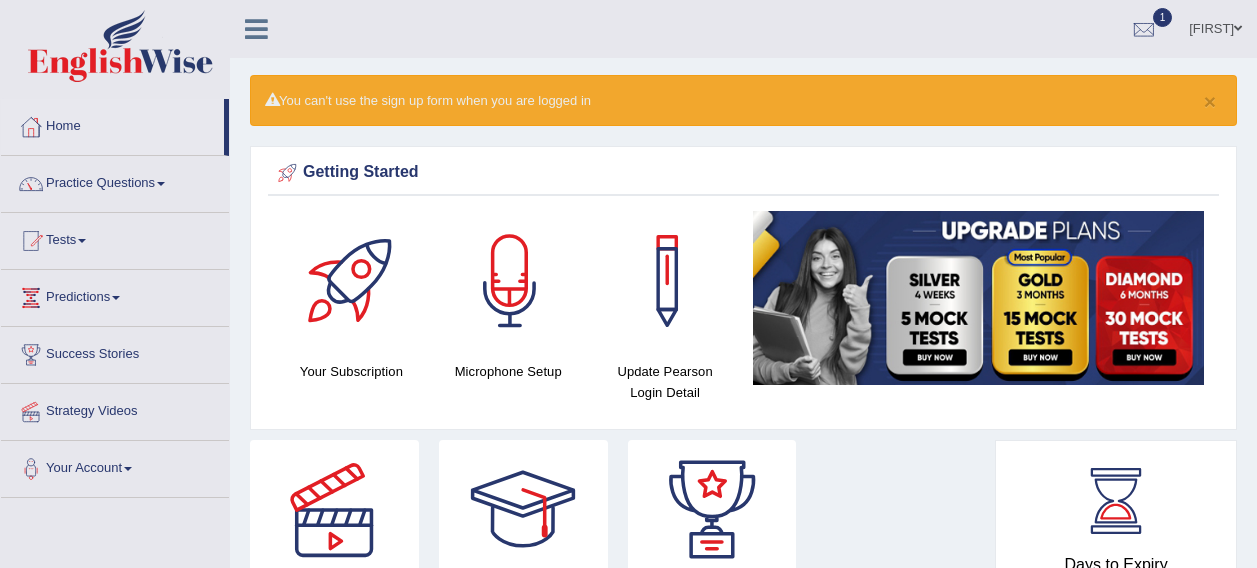 scroll, scrollTop: 0, scrollLeft: 0, axis: both 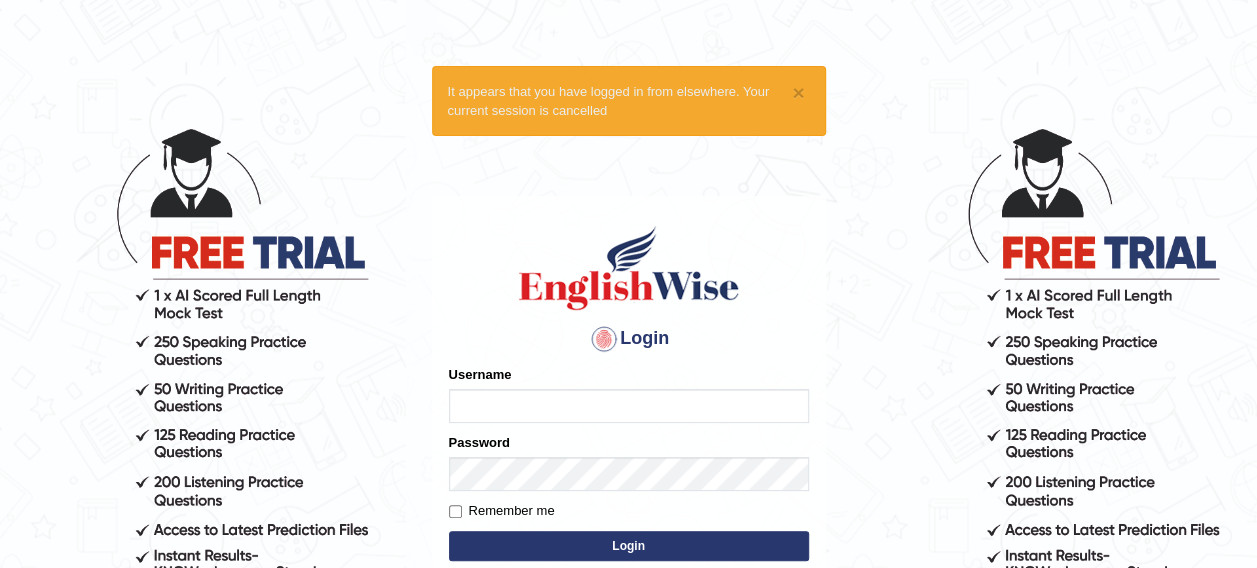 type on "szeerus_8888" 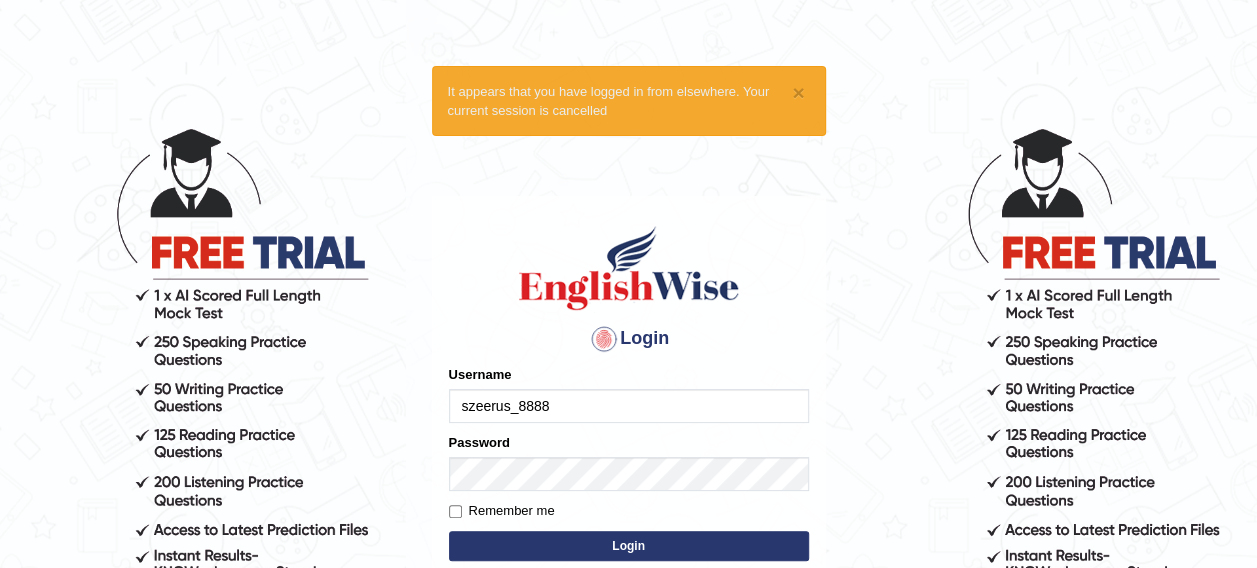 click on "Login" at bounding box center [629, 546] 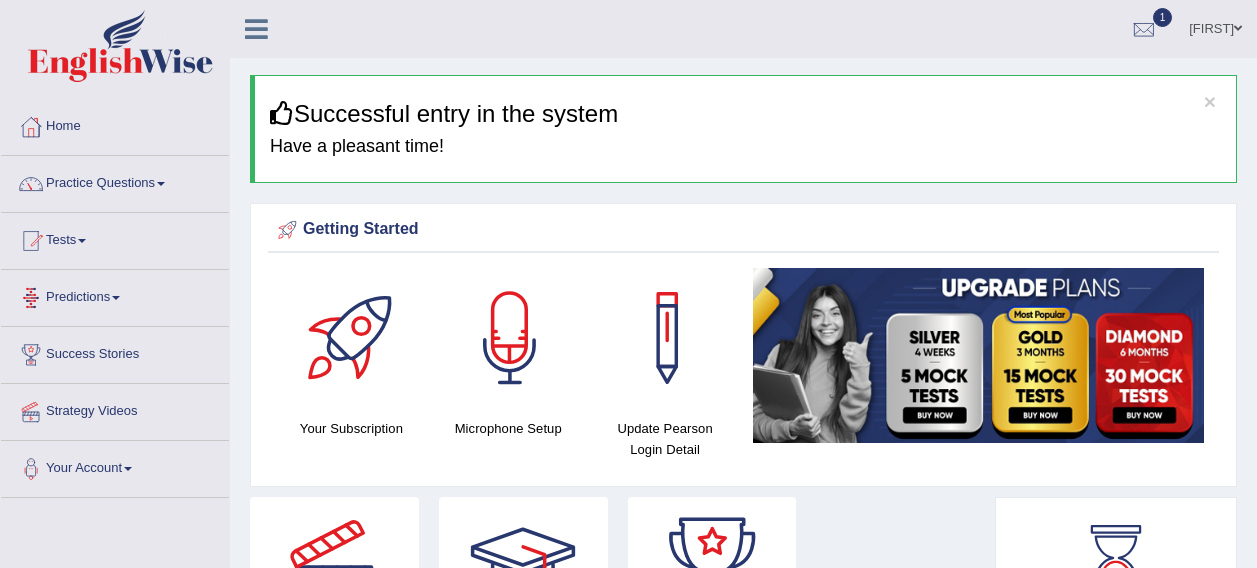 scroll, scrollTop: 0, scrollLeft: 0, axis: both 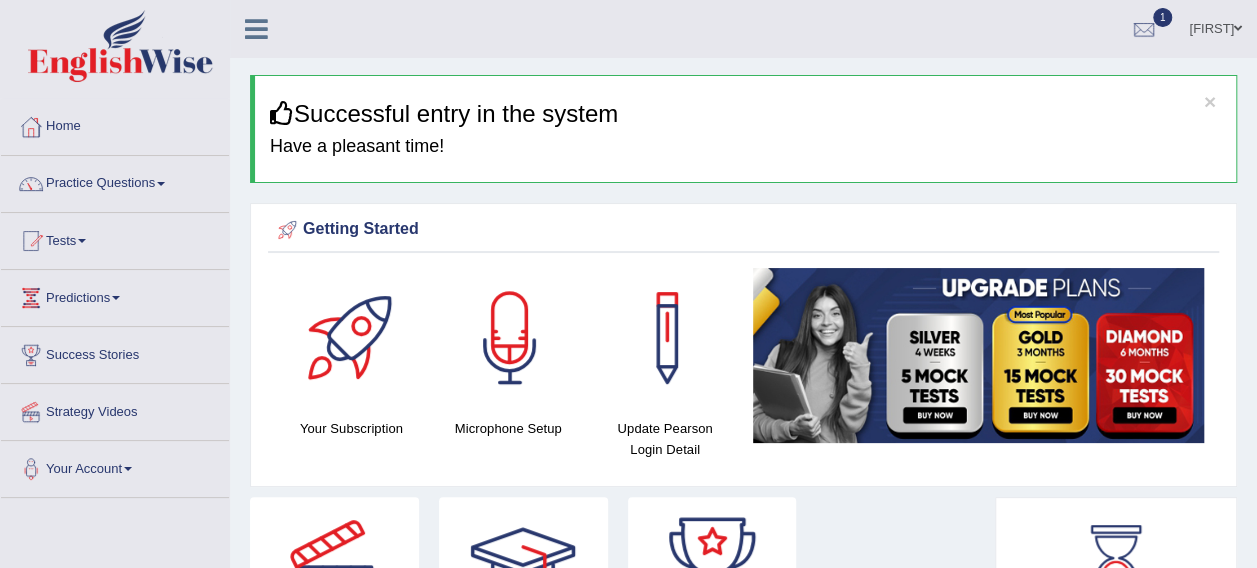 click on "Tests" at bounding box center [115, 238] 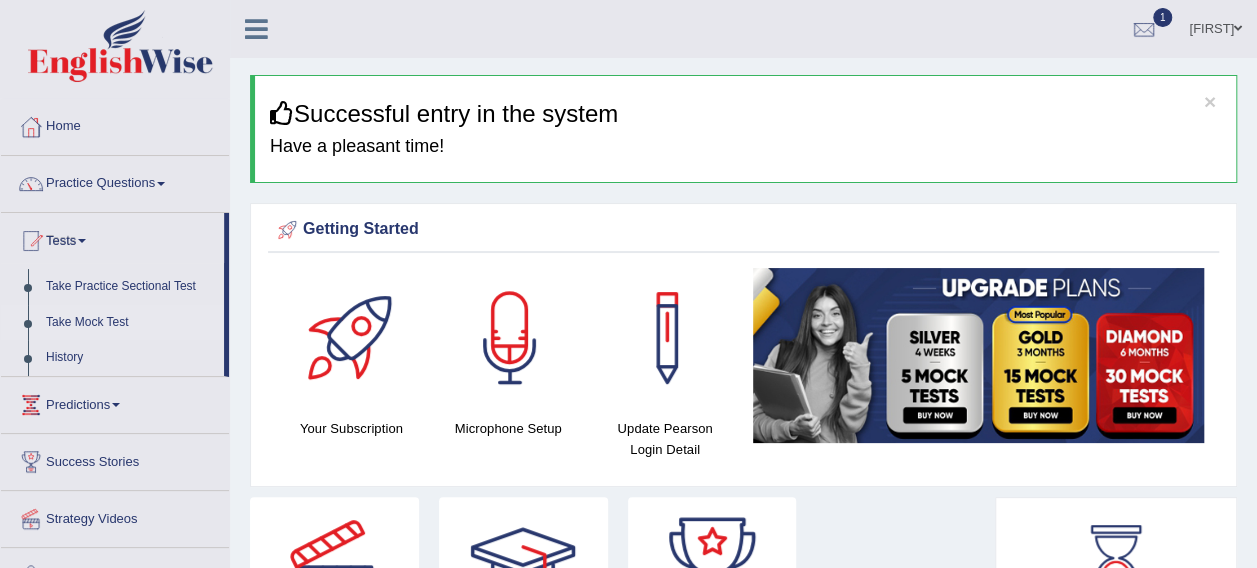click on "Take Mock Test" at bounding box center [130, 323] 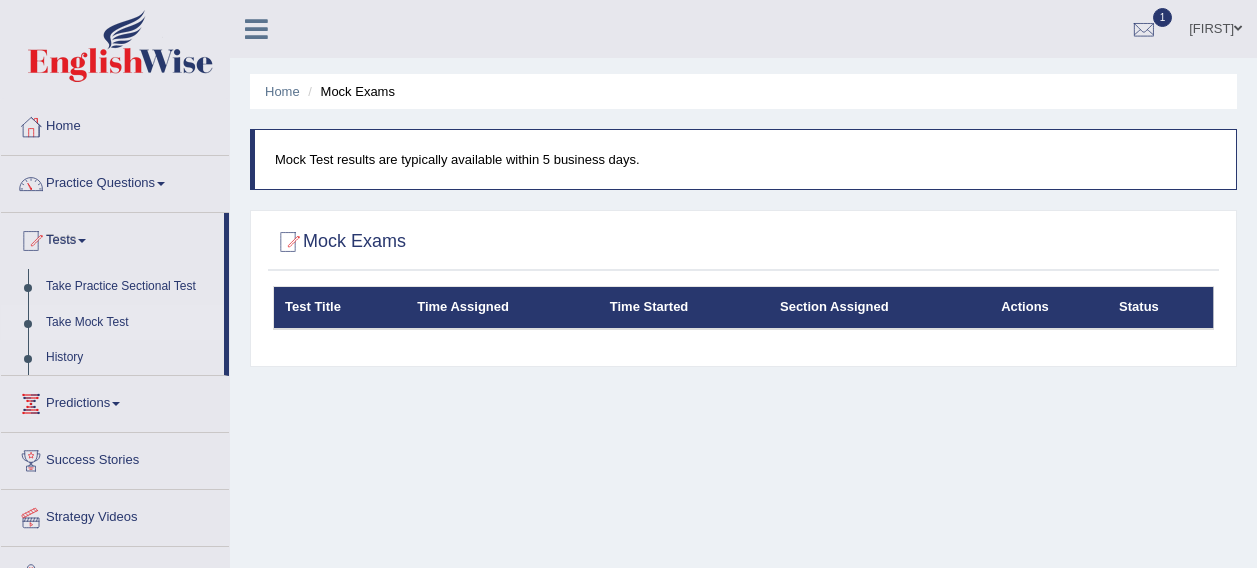 scroll, scrollTop: 0, scrollLeft: 0, axis: both 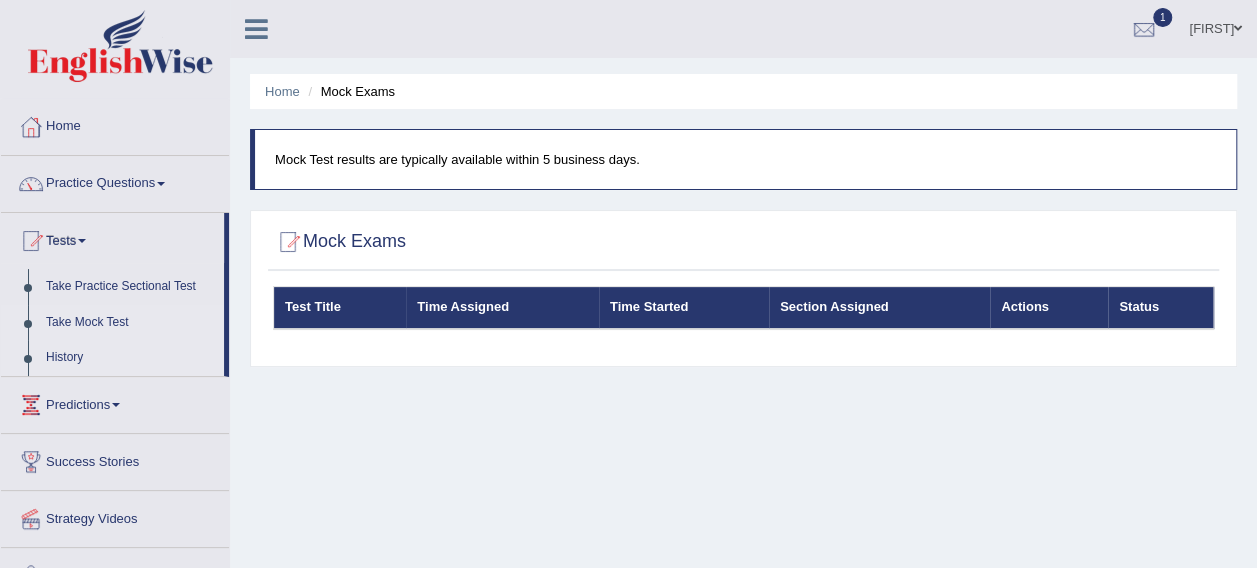 click on "History" at bounding box center [130, 358] 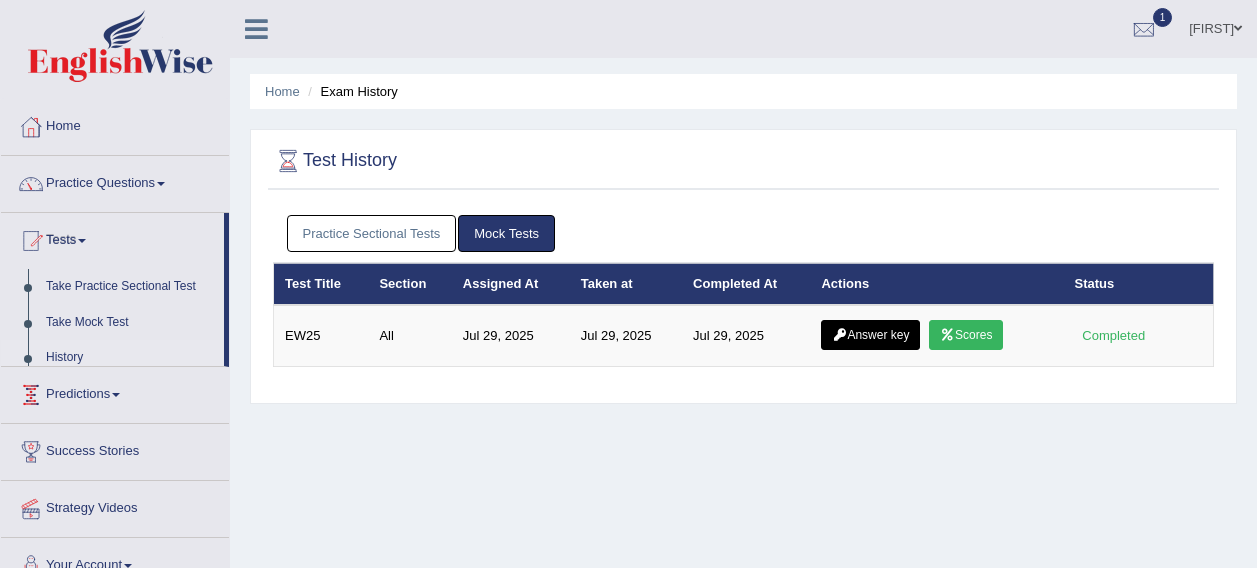 scroll, scrollTop: 0, scrollLeft: 0, axis: both 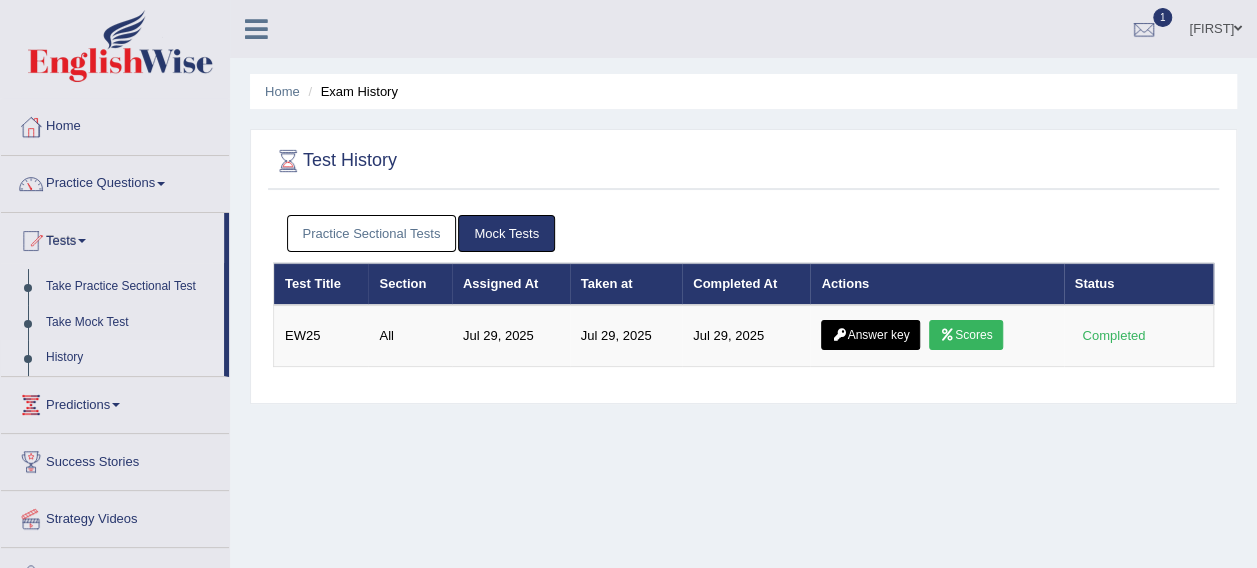 click on "Suzee
Toggle navigation
Username: szeerus_8888
Access Type: Online
Subscription: Default
Log out
1
EW25
Jul 29, 2025 See All Alerts" at bounding box center [897, 28] 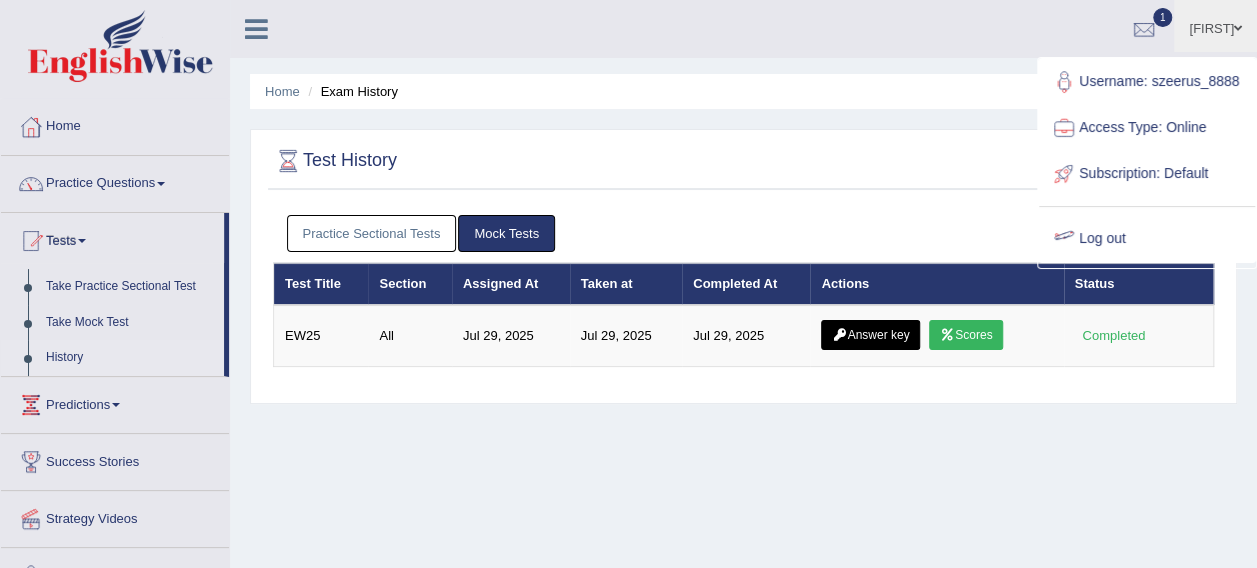 click on "Log out" at bounding box center [1147, 239] 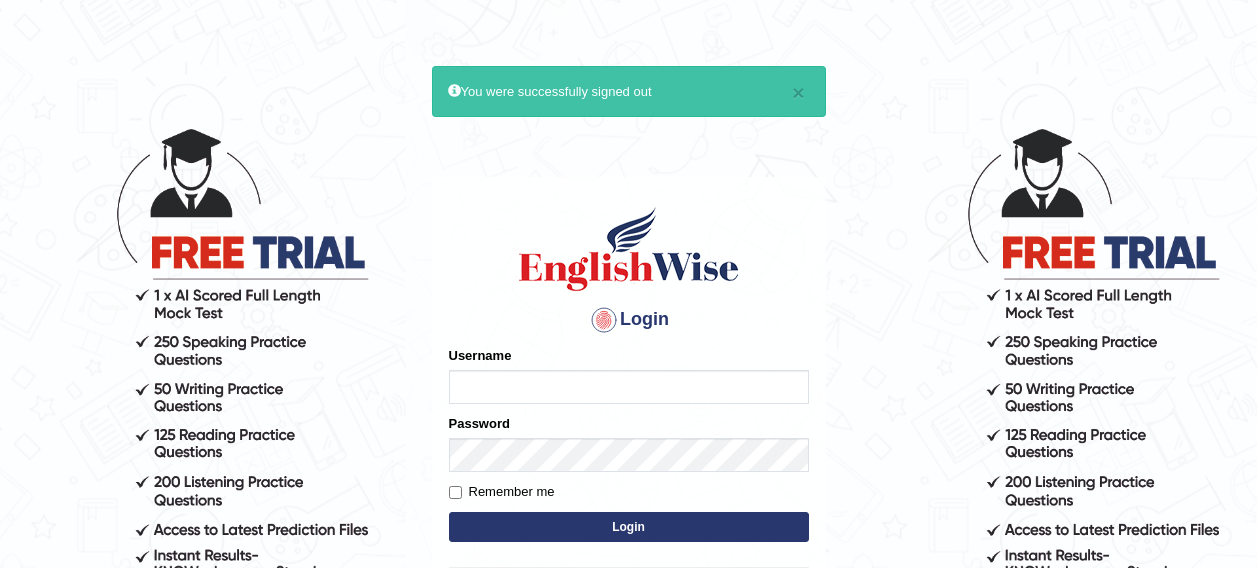 scroll, scrollTop: 0, scrollLeft: 0, axis: both 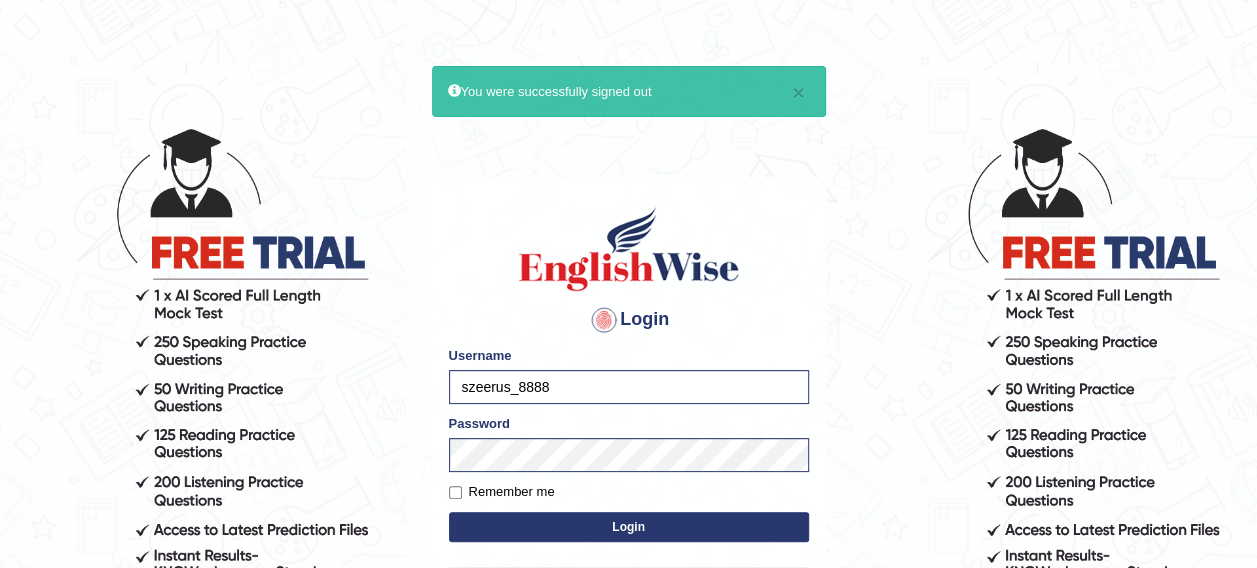 drag, startPoint x: 696, startPoint y: 390, endPoint x: 203, endPoint y: 310, distance: 499.4487 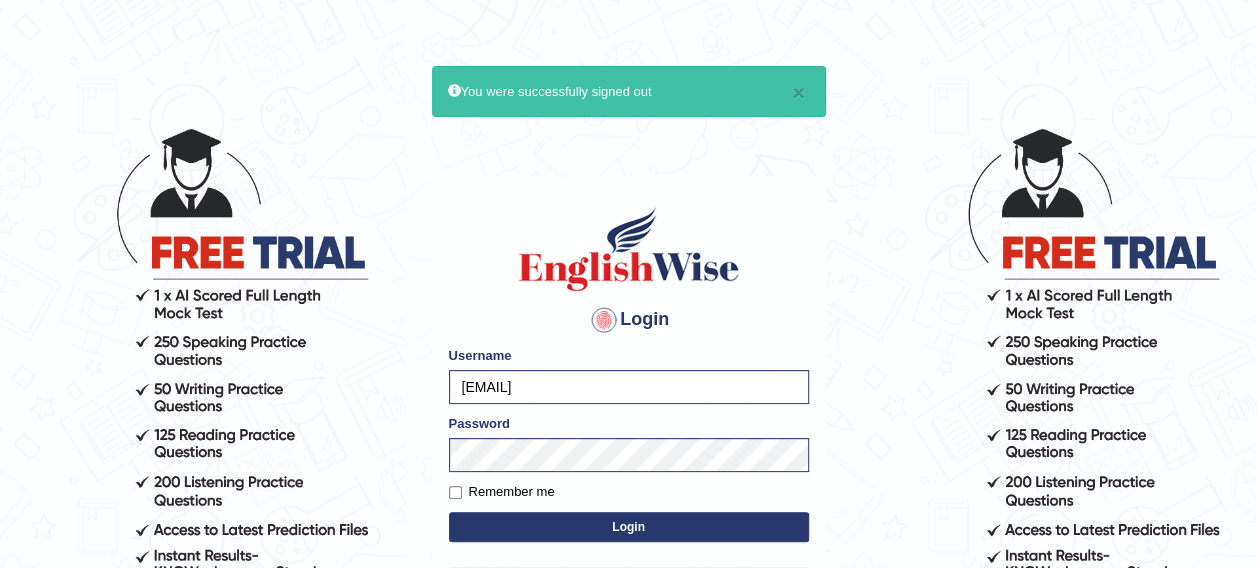 type on "nacarjasmin21@gmail.com" 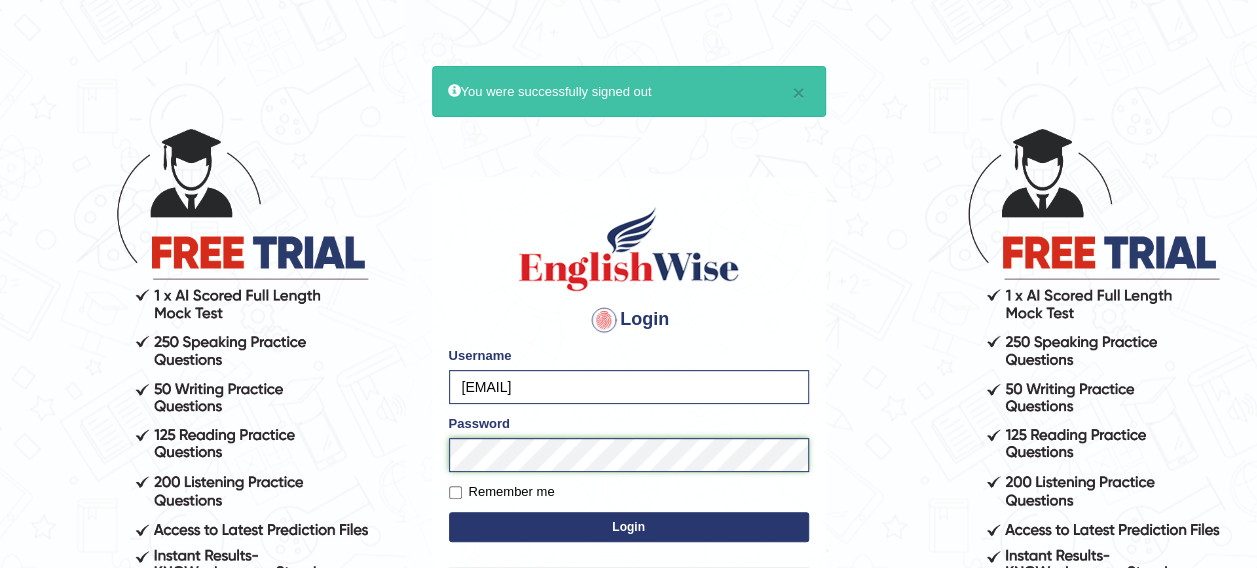 click on "×
You were successfully signed out
Login
Please fix the following errors:
Username
nacarjasmin21@gmail.com
Password
Remember me
Login
Don't have an account?
Create an account
Forgot Password
2025 ©  English Wise.  All Rights Reserved  Back to English Wise" at bounding box center (628, 347) 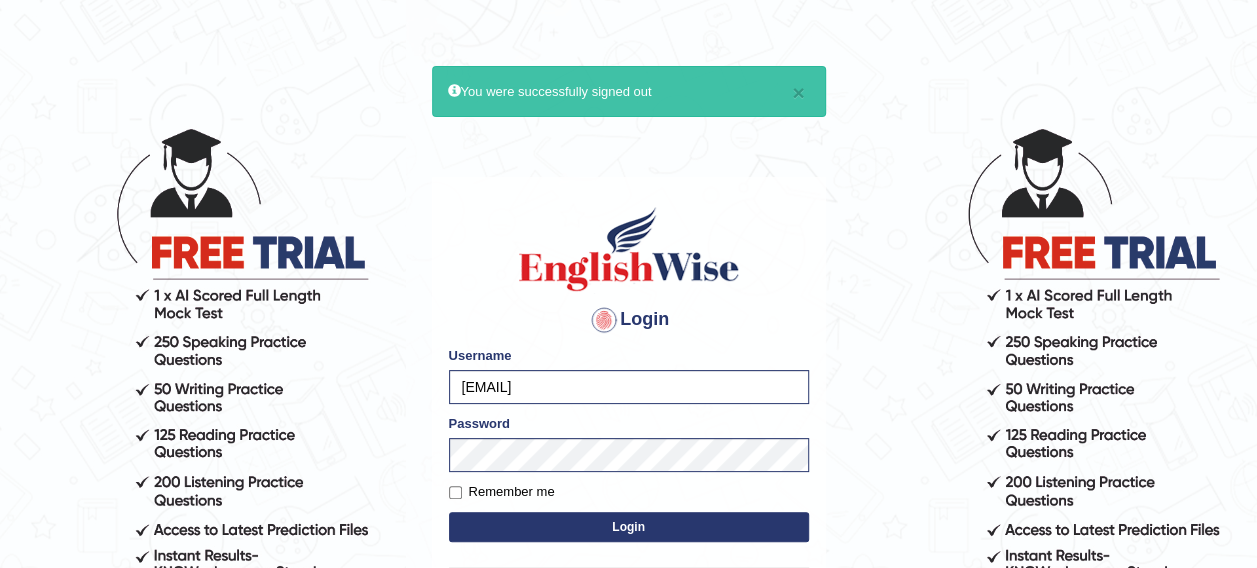 click on "Login" at bounding box center (629, 527) 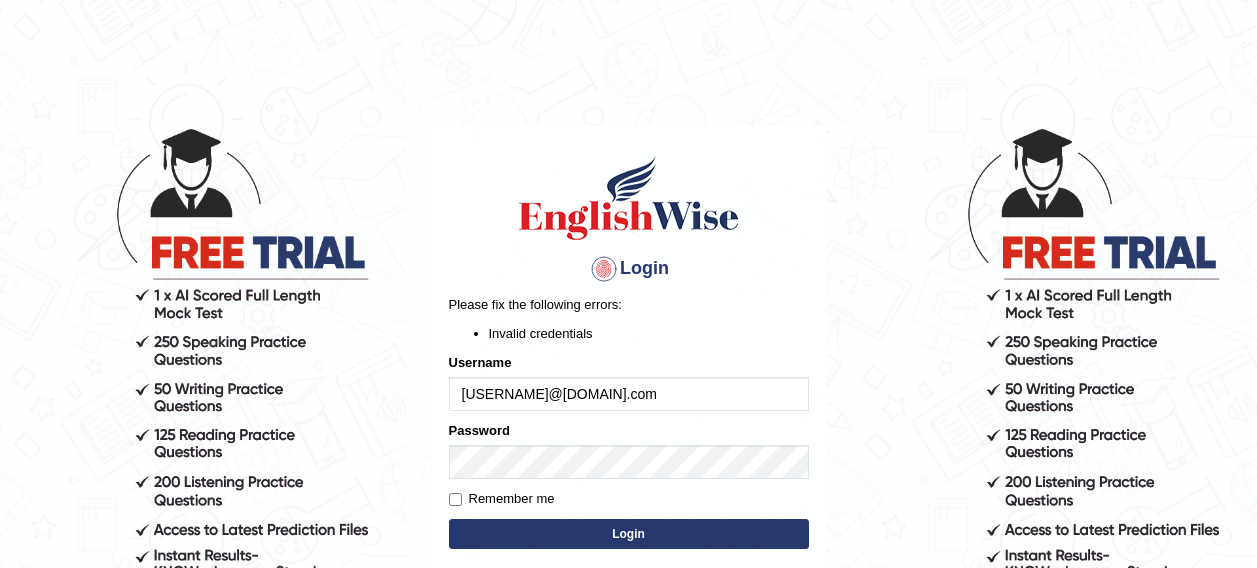 scroll, scrollTop: 0, scrollLeft: 0, axis: both 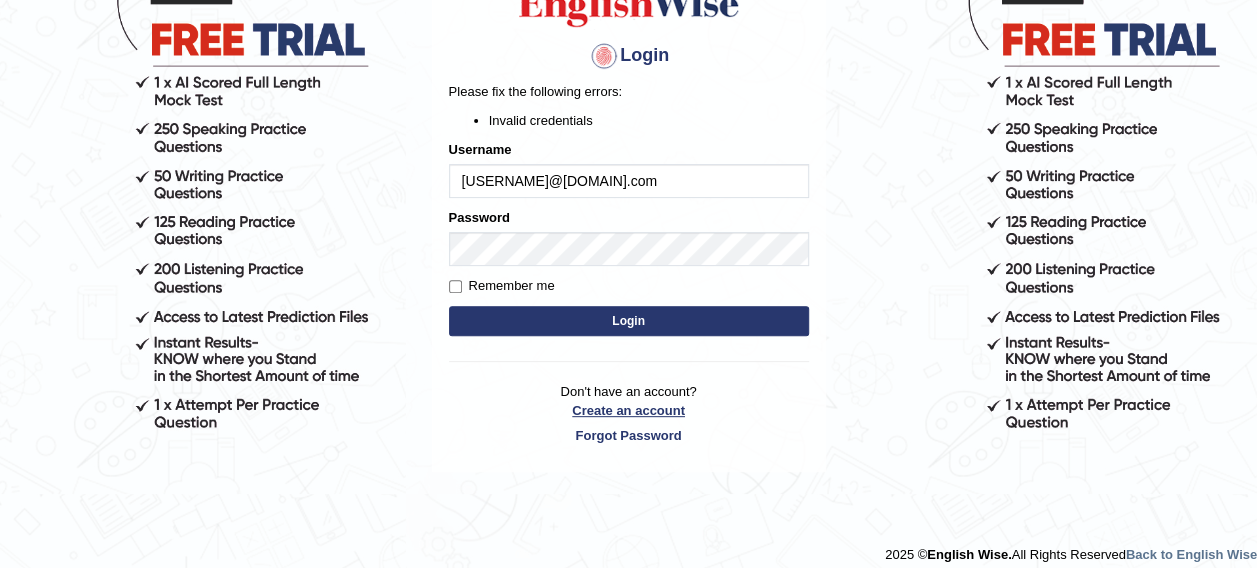 click on "Create an account" at bounding box center (629, 410) 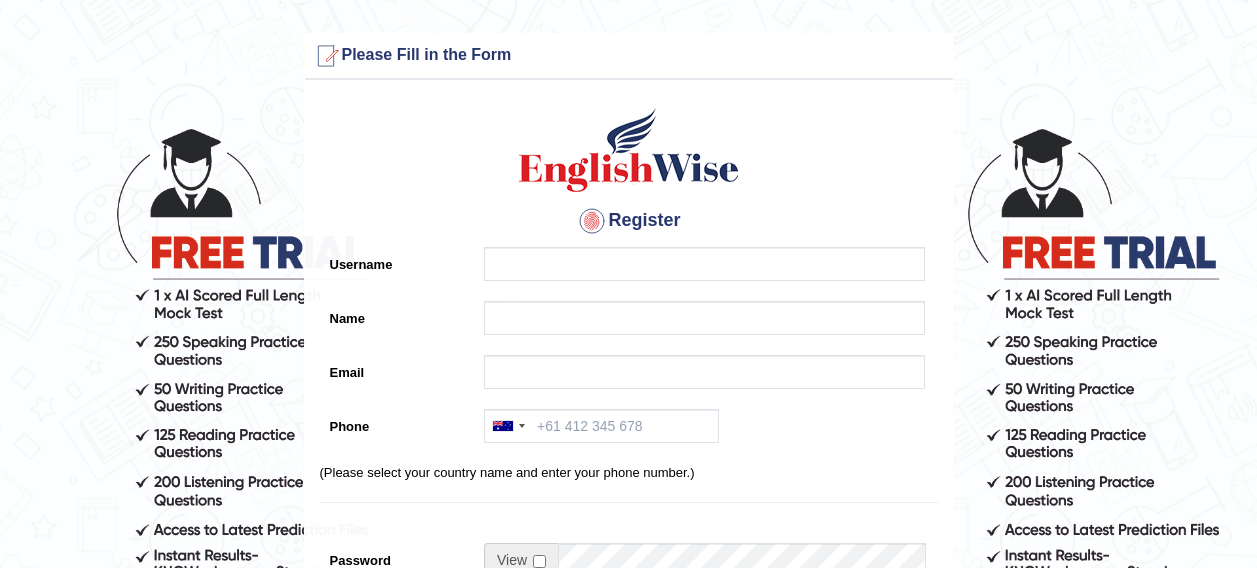 scroll, scrollTop: 0, scrollLeft: 0, axis: both 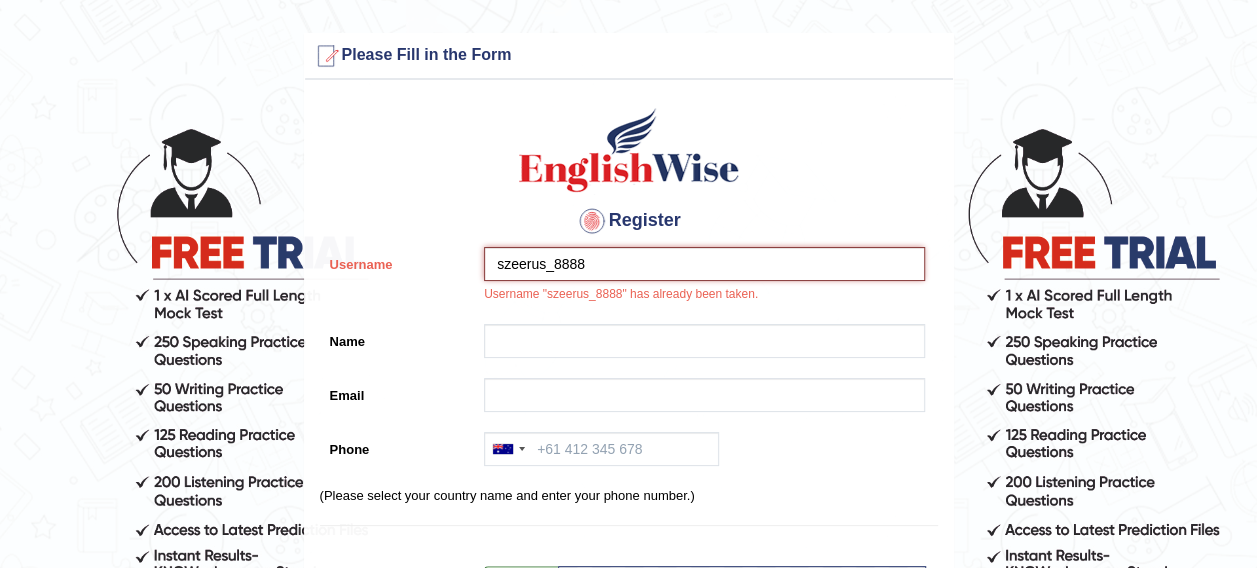 drag, startPoint x: 710, startPoint y: 270, endPoint x: 642, endPoint y: 167, distance: 123.42204 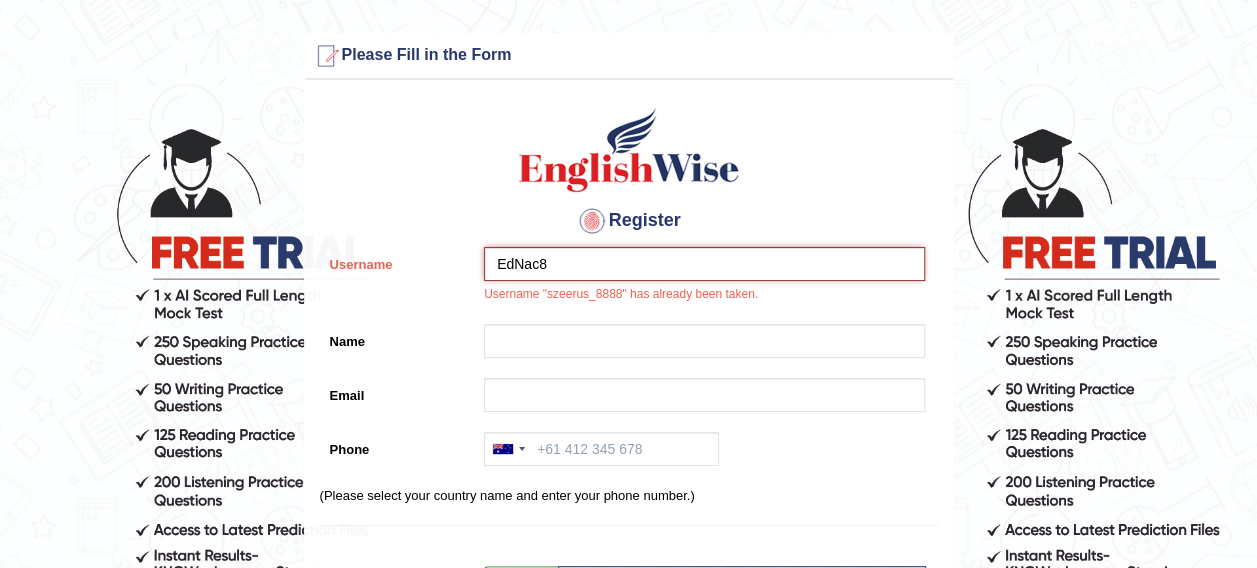 type on "EdNac8" 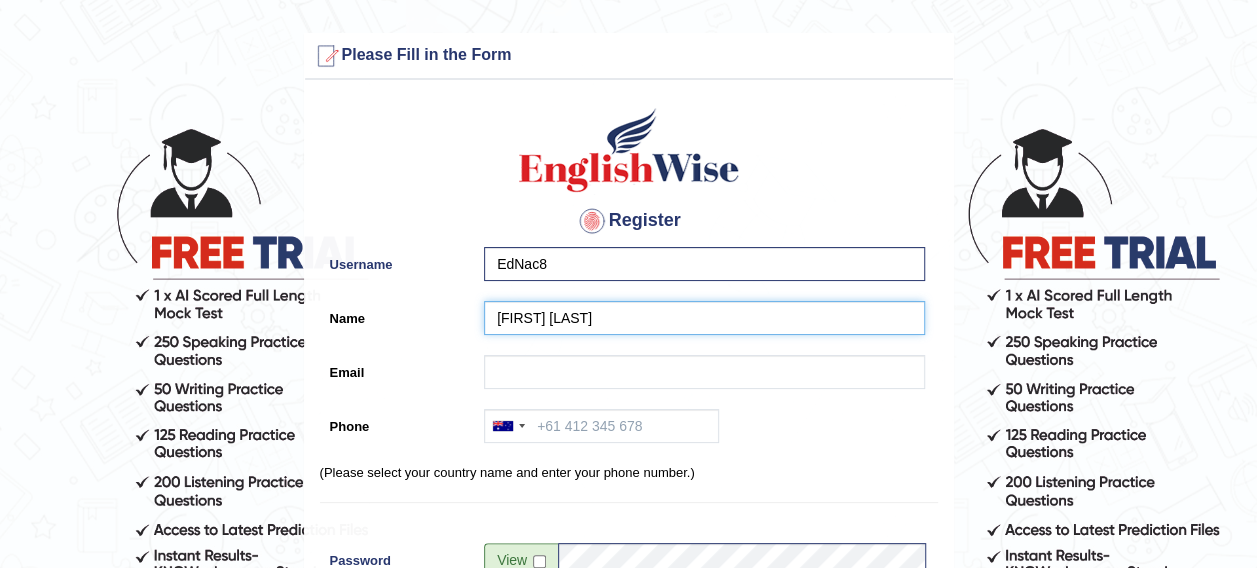 type on "[FIRST] [LAST]" 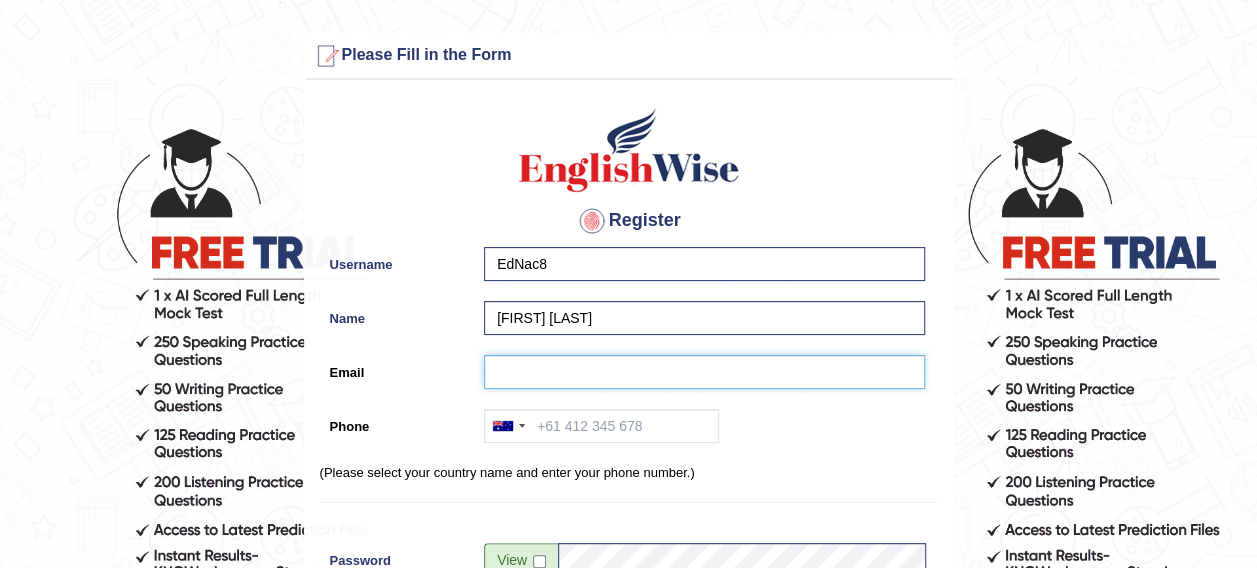 paste on "[EMAIL]" 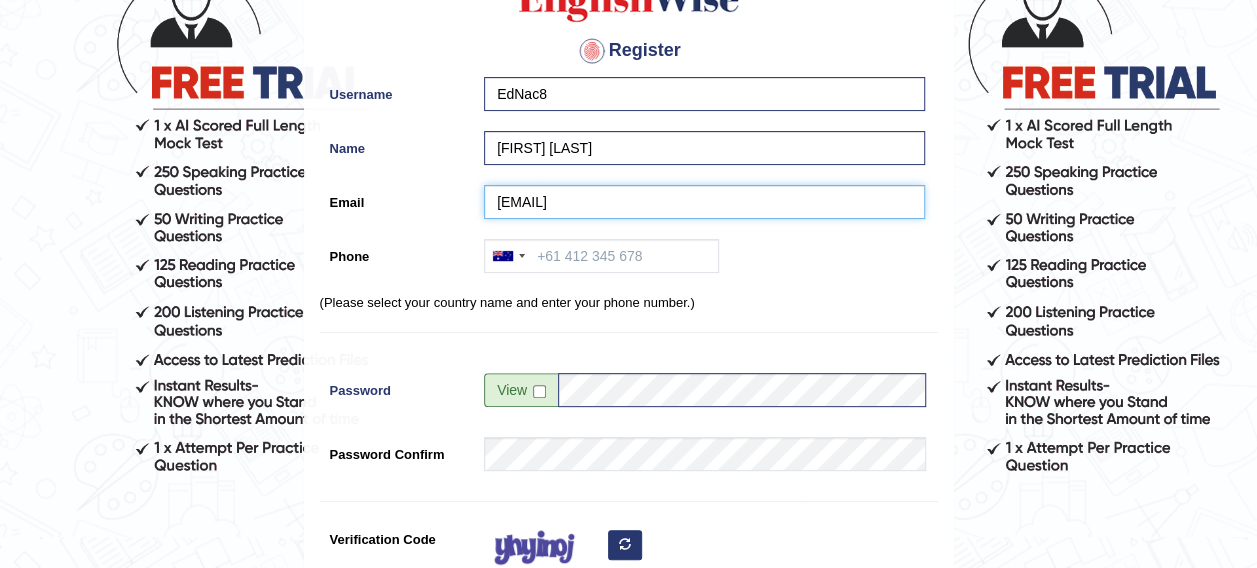 scroll, scrollTop: 185, scrollLeft: 0, axis: vertical 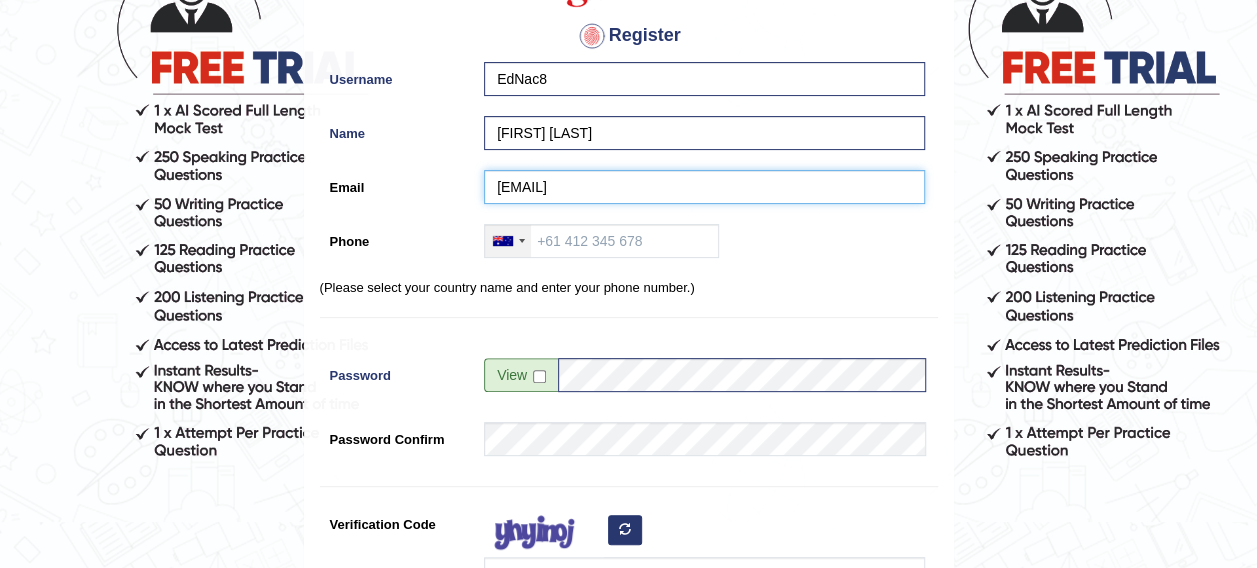 type on "[EMAIL]" 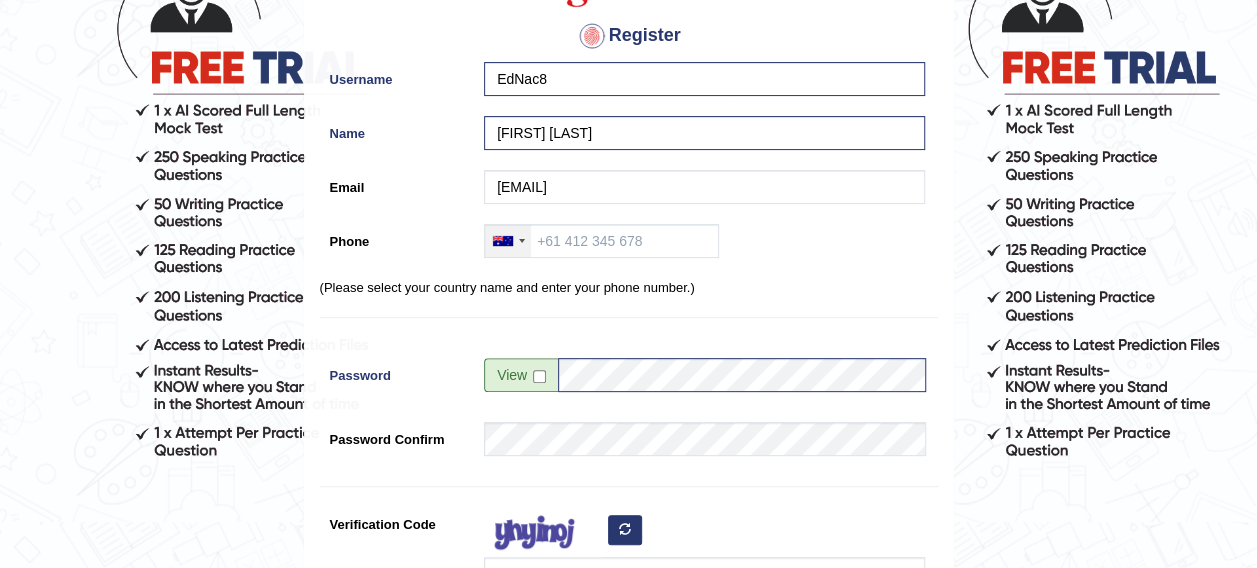 click at bounding box center (508, 241) 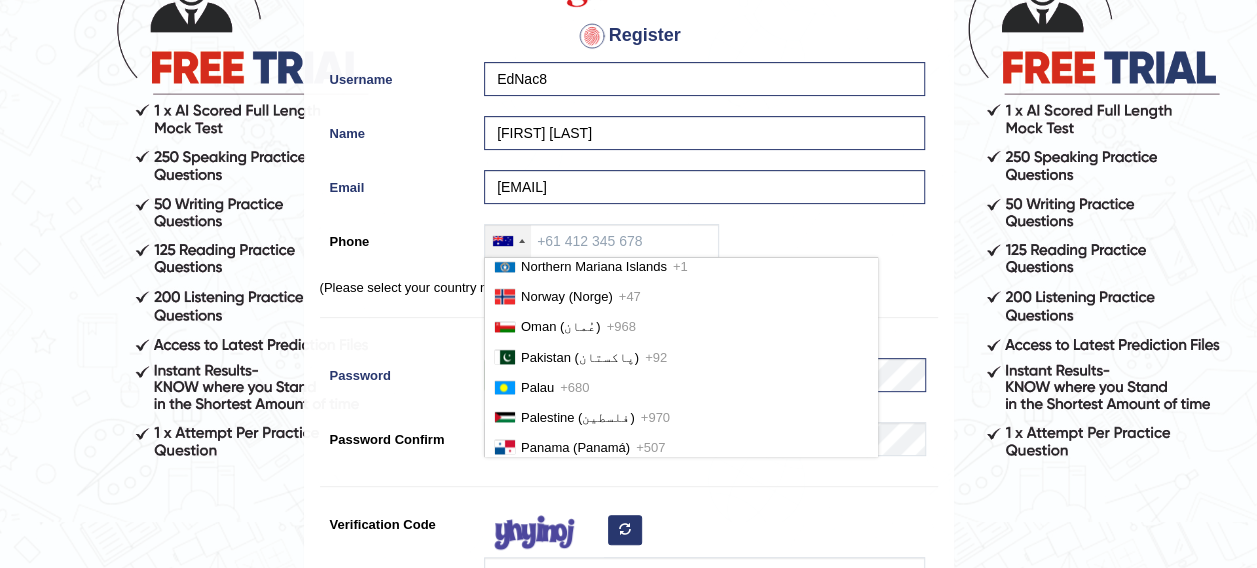 scroll, scrollTop: 5256, scrollLeft: 0, axis: vertical 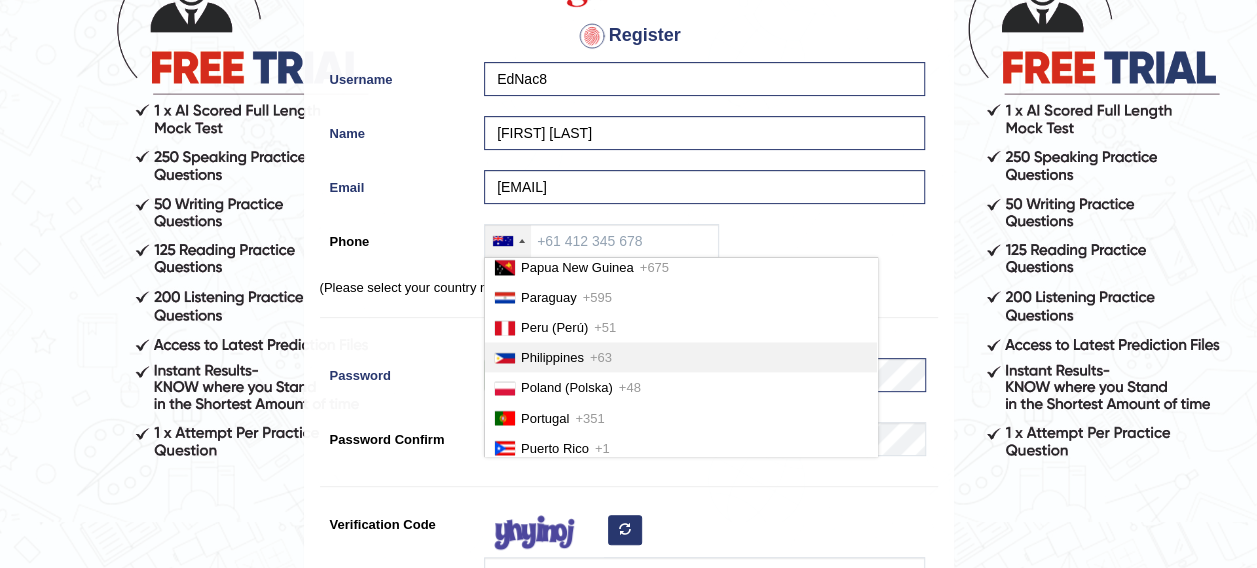 click on "Philippines" at bounding box center [552, 357] 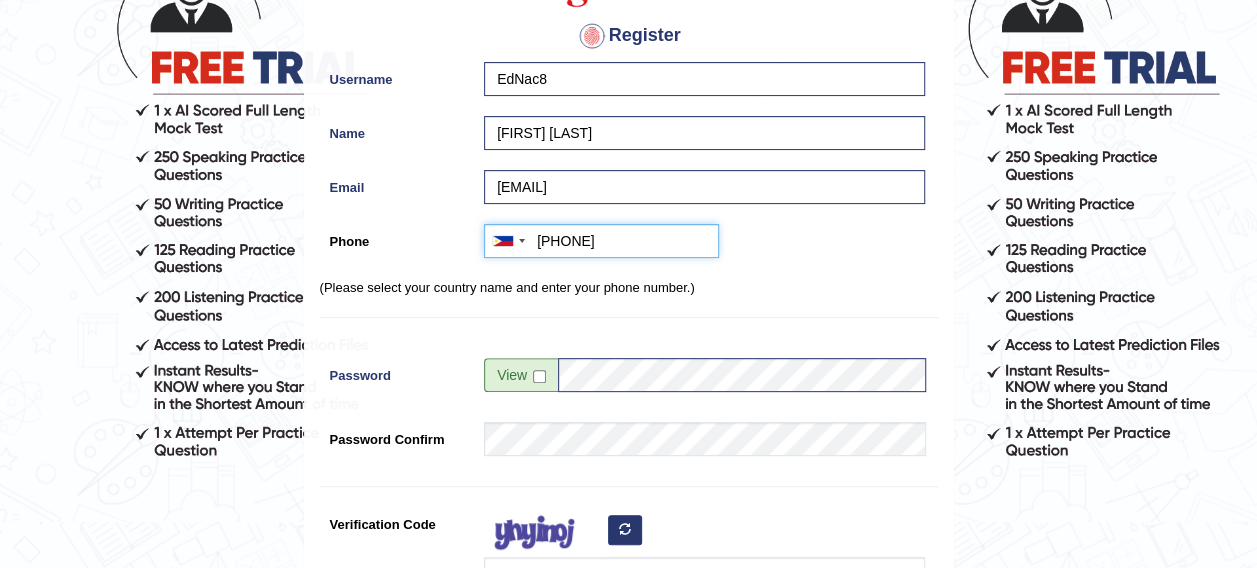 type on "+6392851948888" 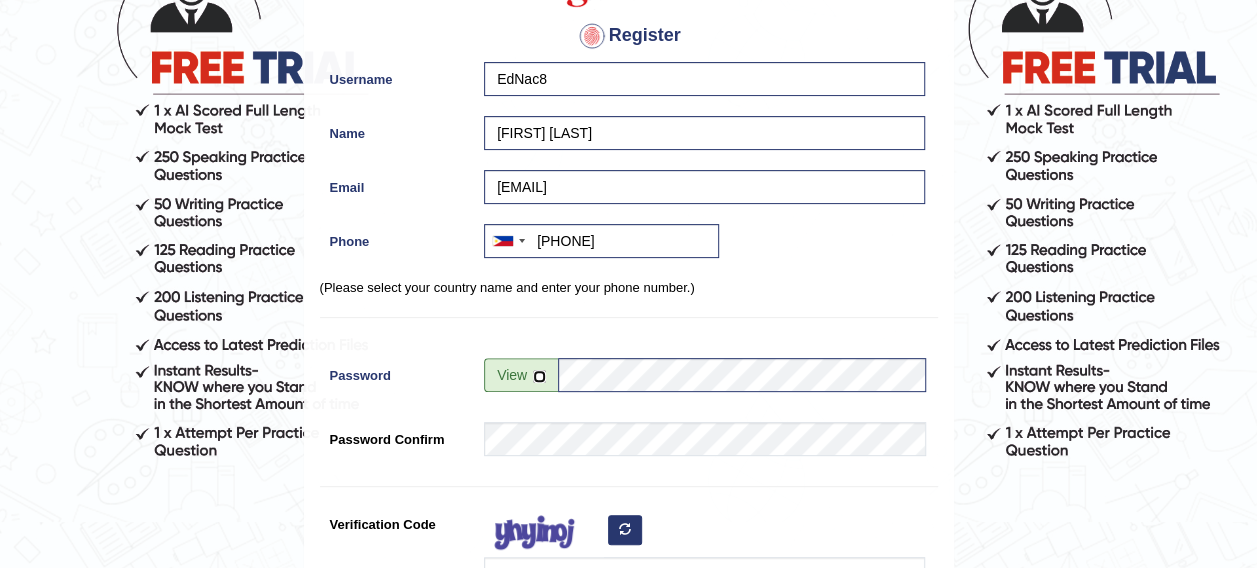 click at bounding box center [539, 376] 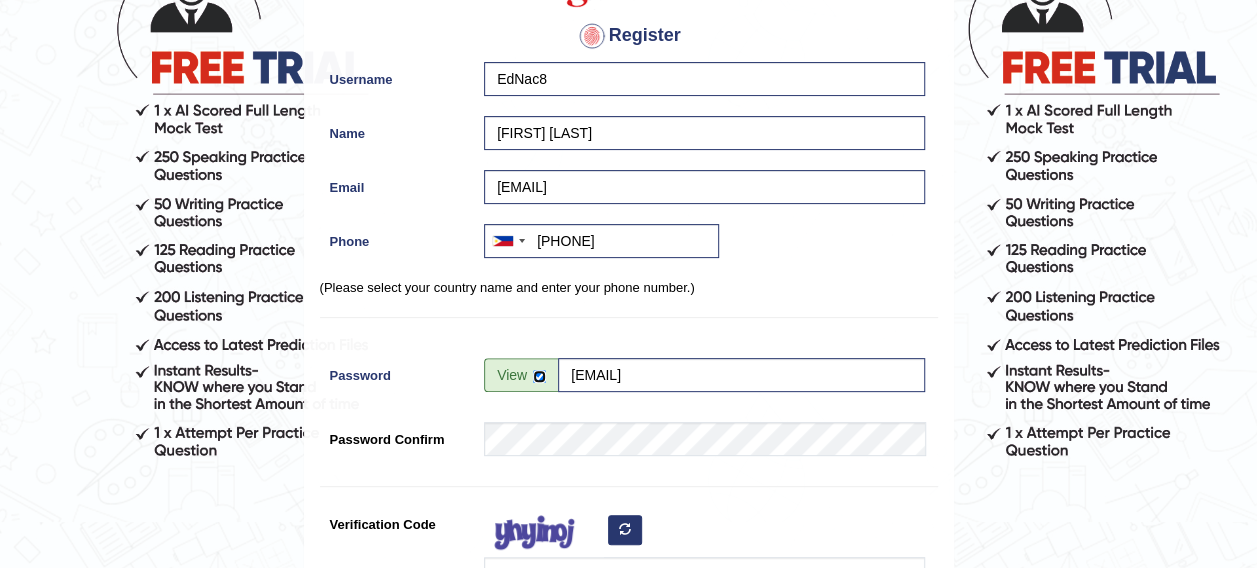 click at bounding box center (539, 376) 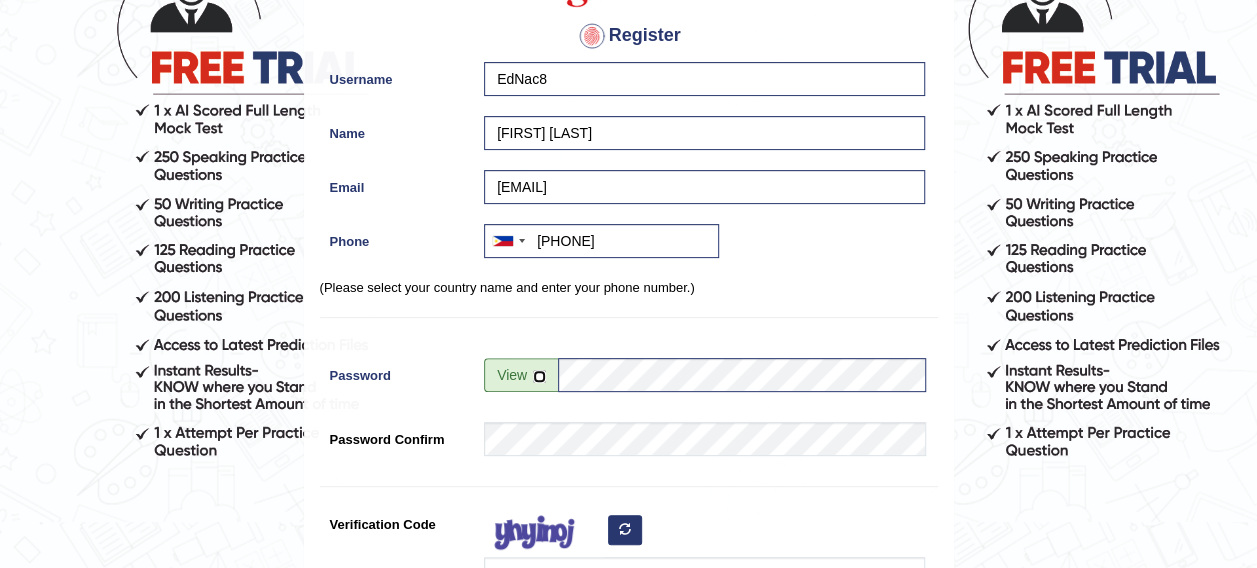 click at bounding box center (539, 376) 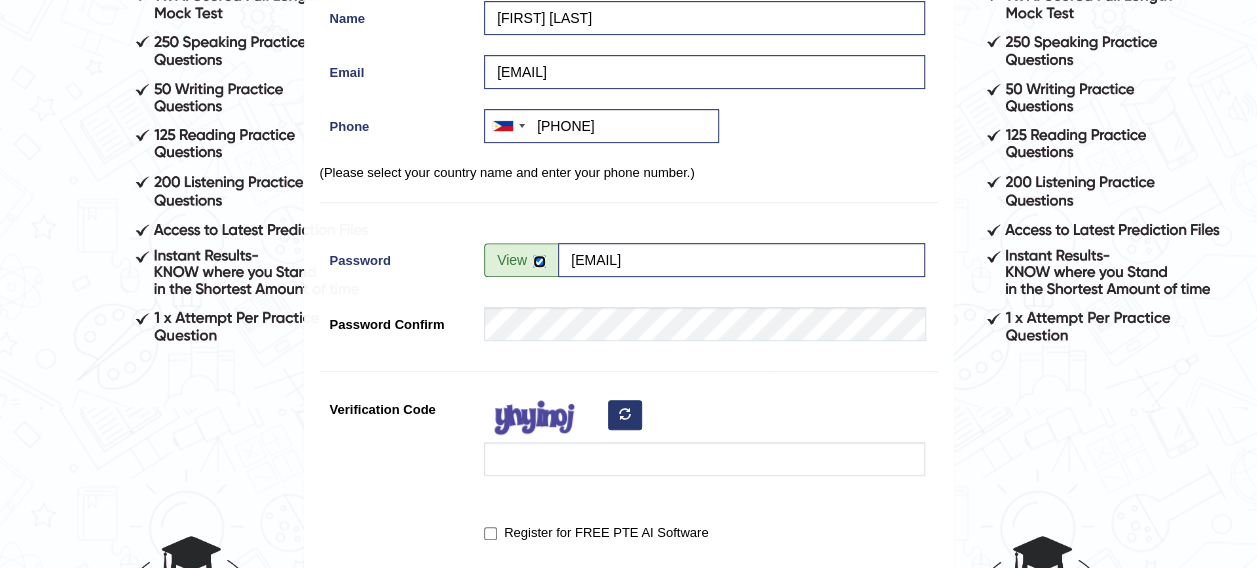 scroll, scrollTop: 274, scrollLeft: 0, axis: vertical 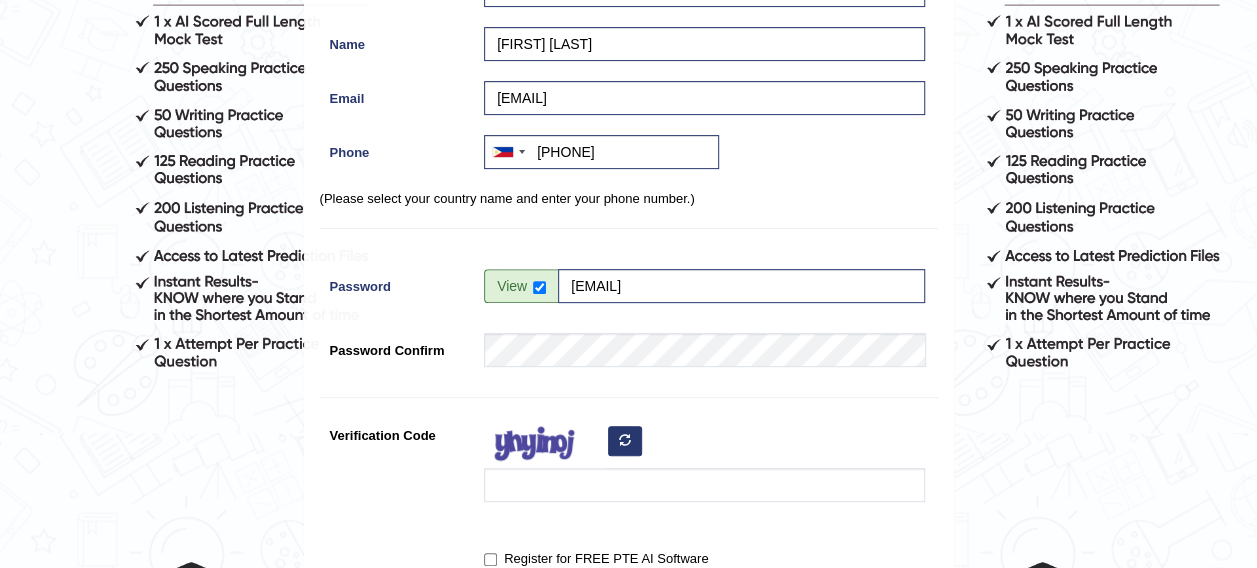 click at bounding box center (521, 286) 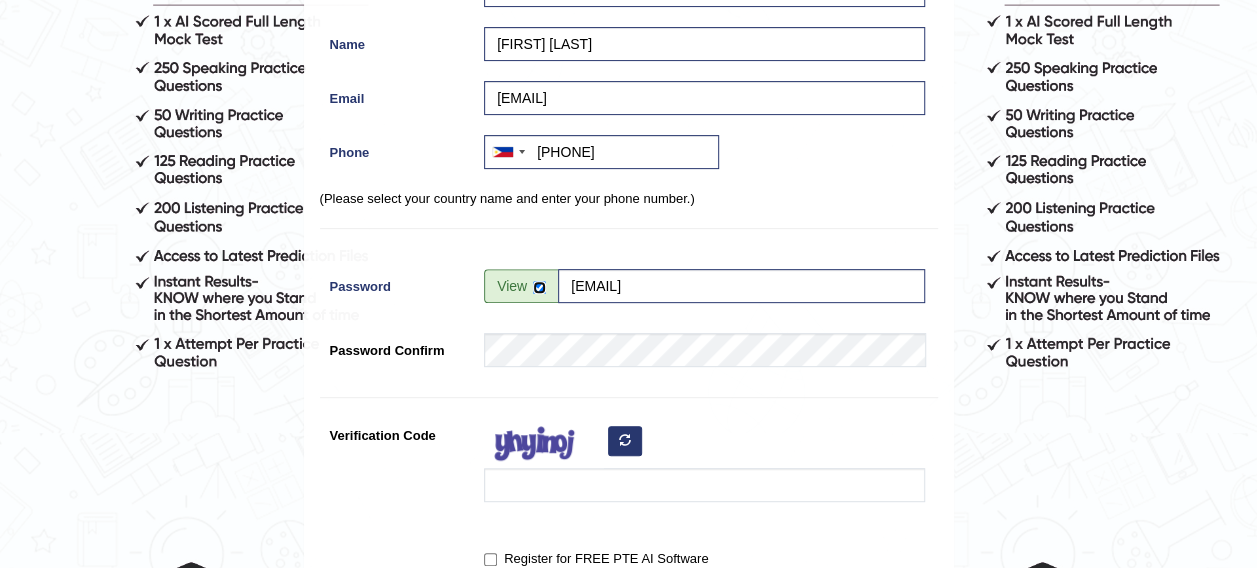 click at bounding box center (539, 287) 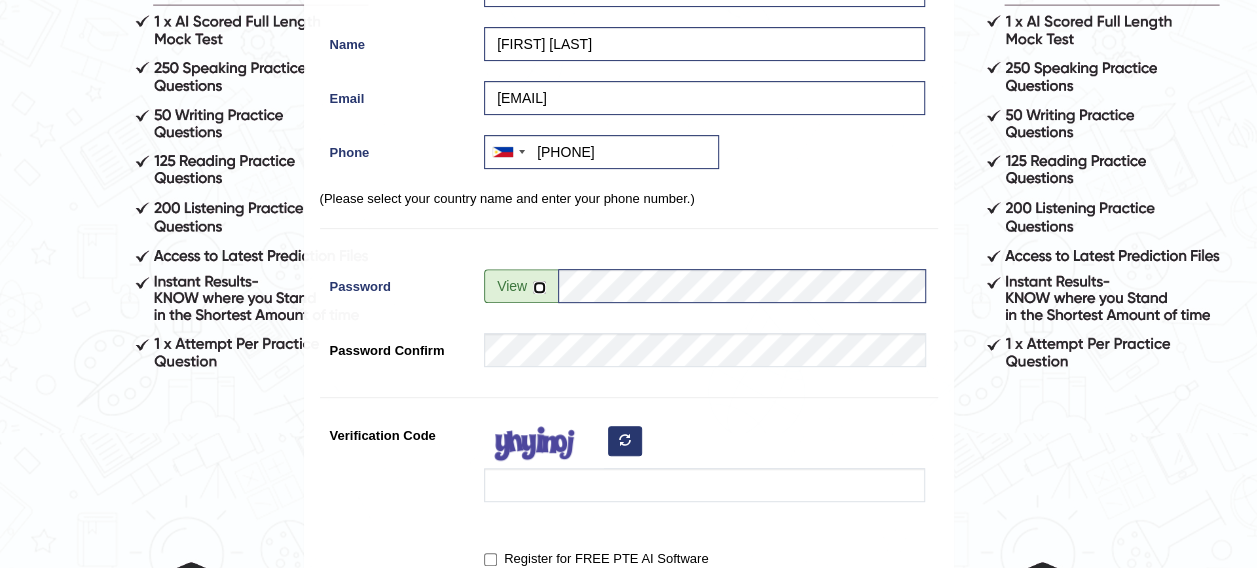 click at bounding box center [539, 287] 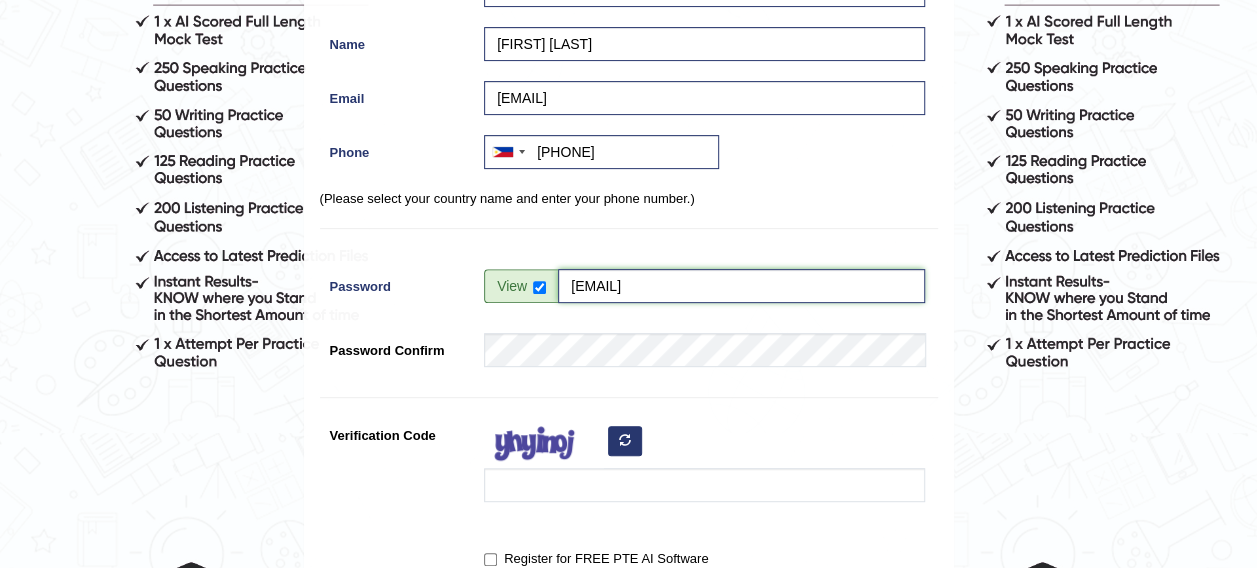 drag, startPoint x: 709, startPoint y: 280, endPoint x: 561, endPoint y: 258, distance: 149.6262 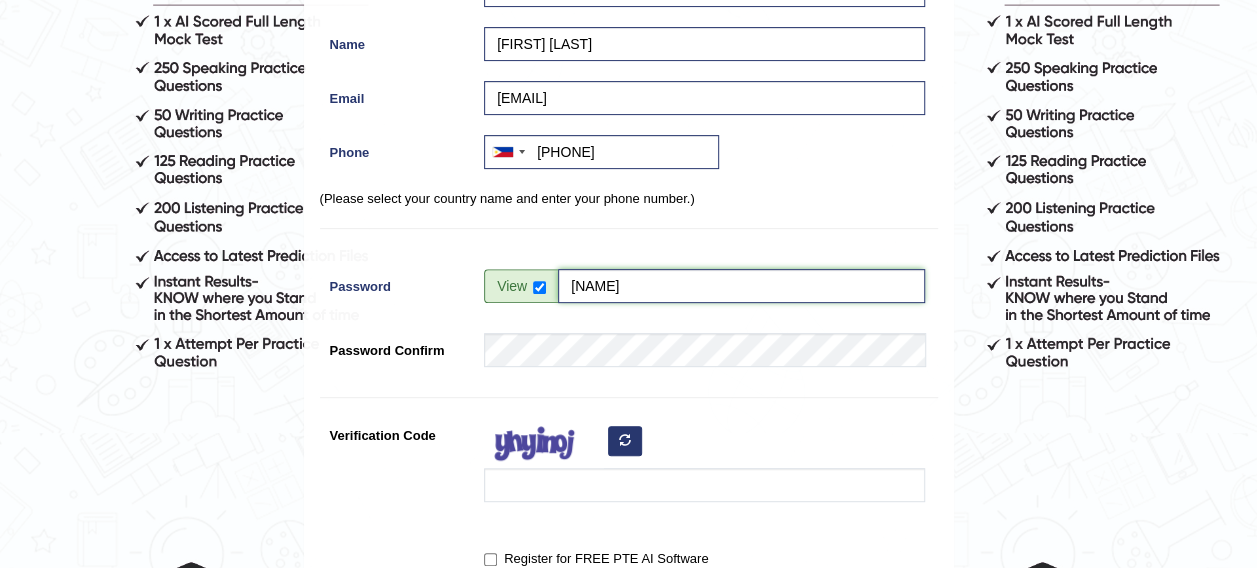 type on "Nacar#24" 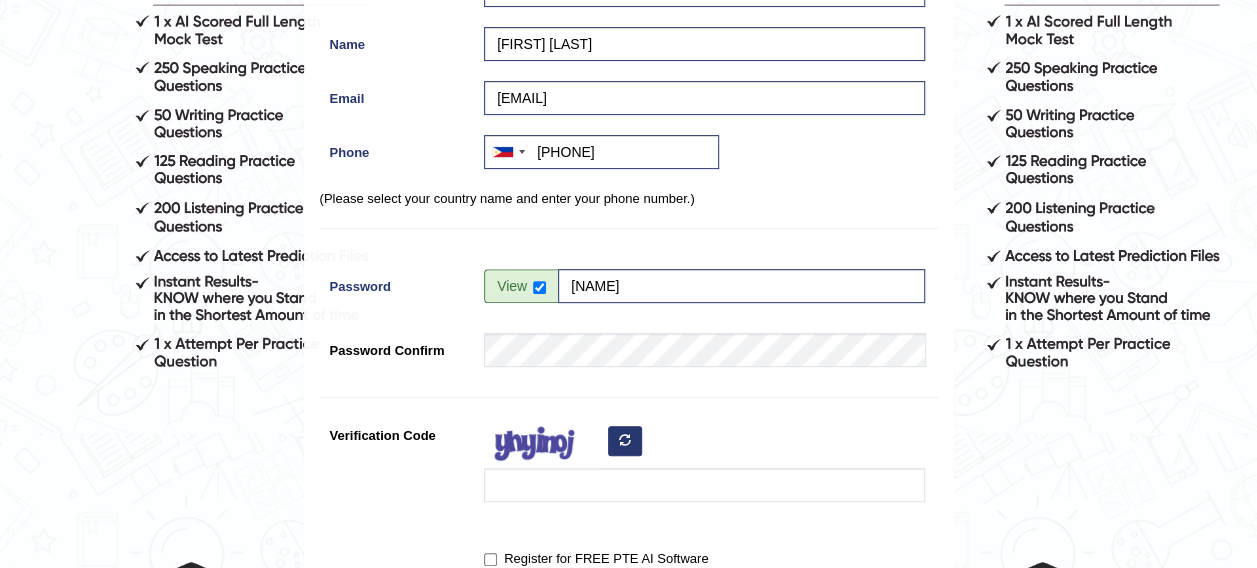 drag, startPoint x: 889, startPoint y: 406, endPoint x: 760, endPoint y: 426, distance: 130.54118 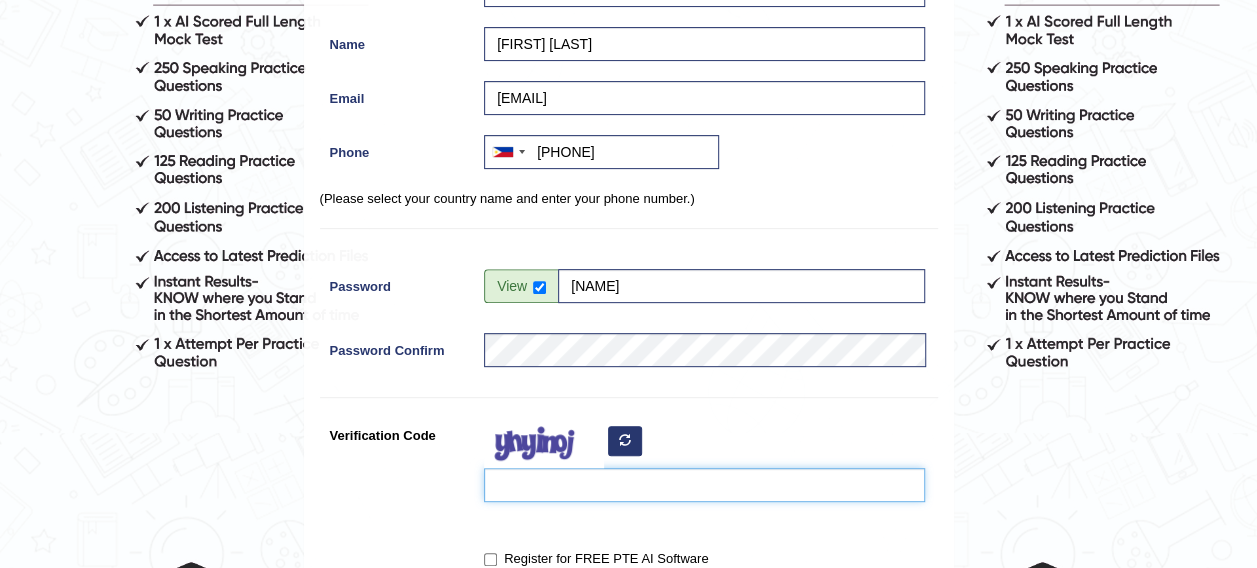 click on "Verification Code" at bounding box center [704, 485] 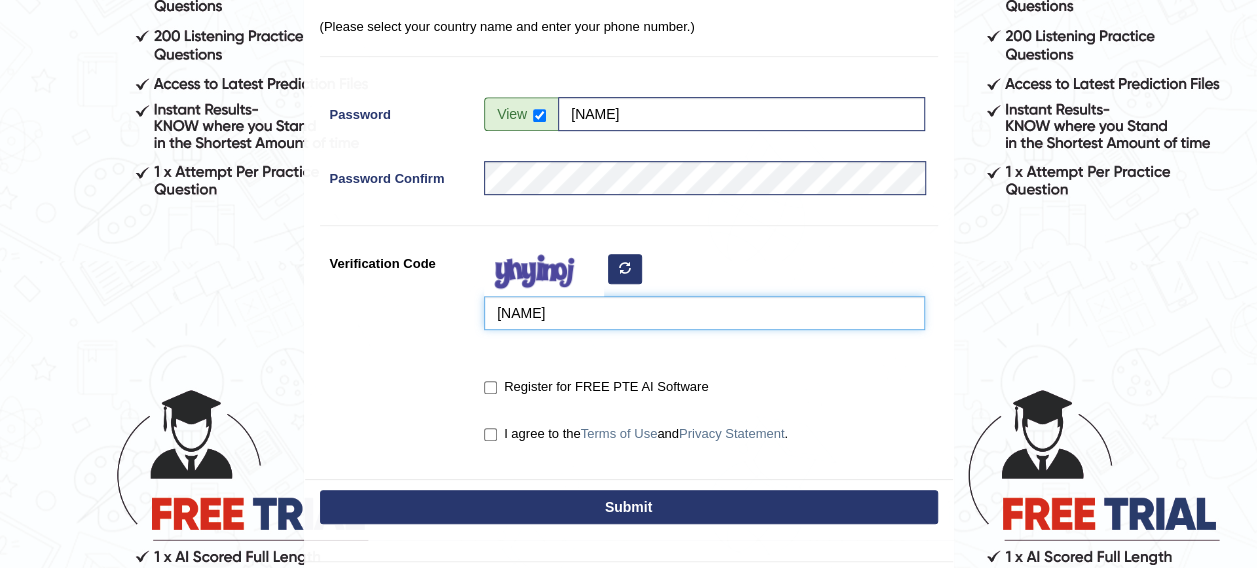 scroll, scrollTop: 470, scrollLeft: 0, axis: vertical 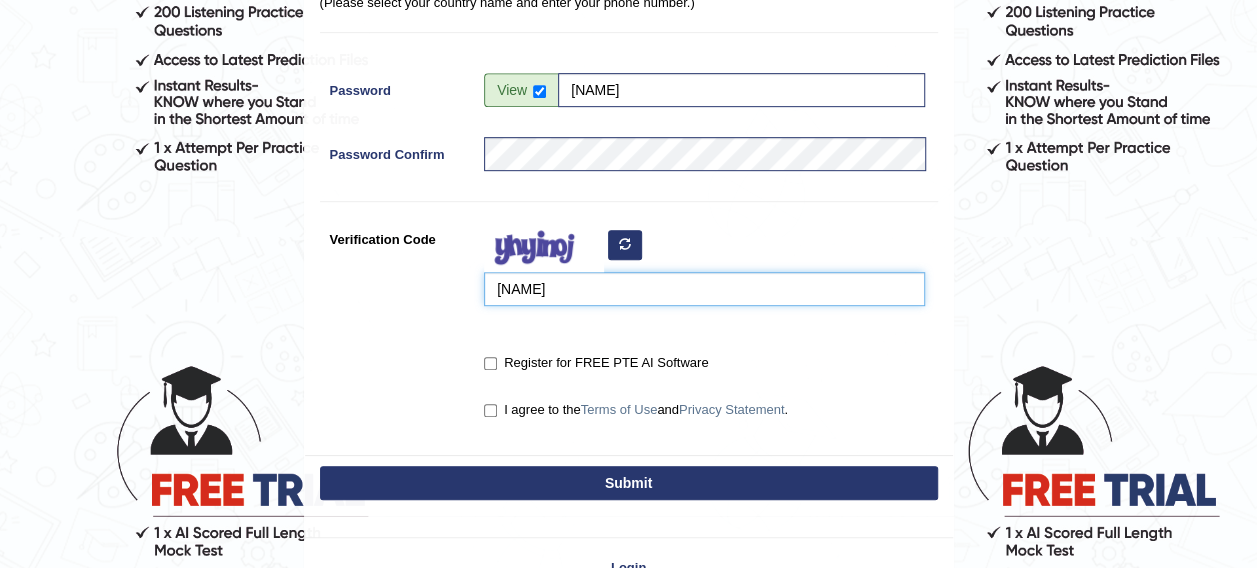 type on "jamoni" 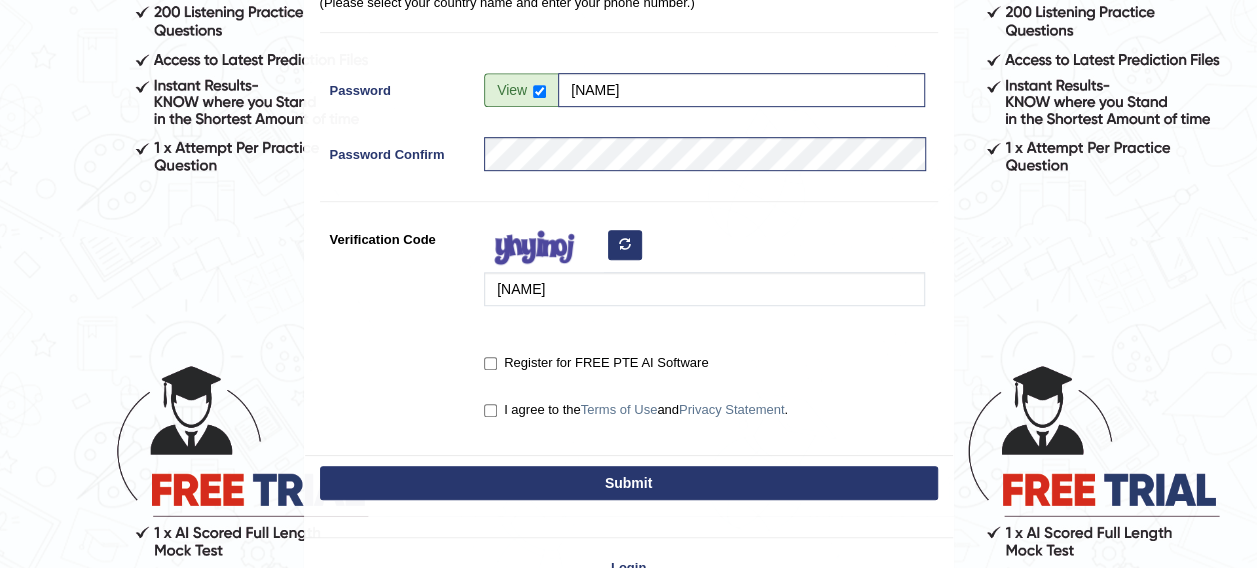 click on "Register for FREE PTE AI Software" at bounding box center (596, 363) 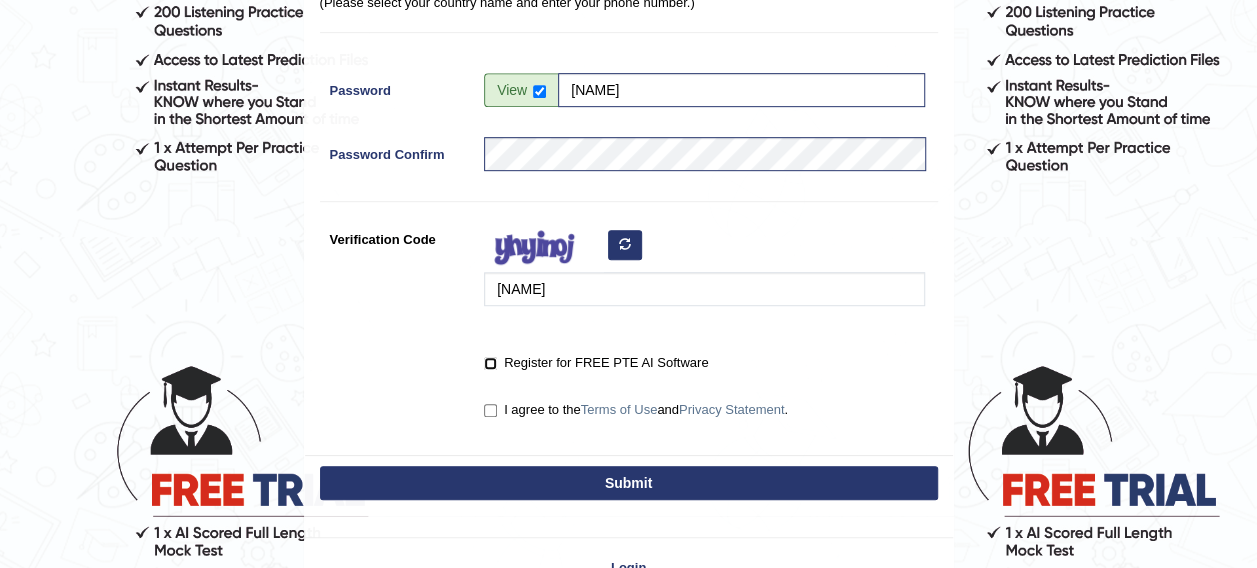 click on "Register for FREE PTE AI Software" at bounding box center (490, 363) 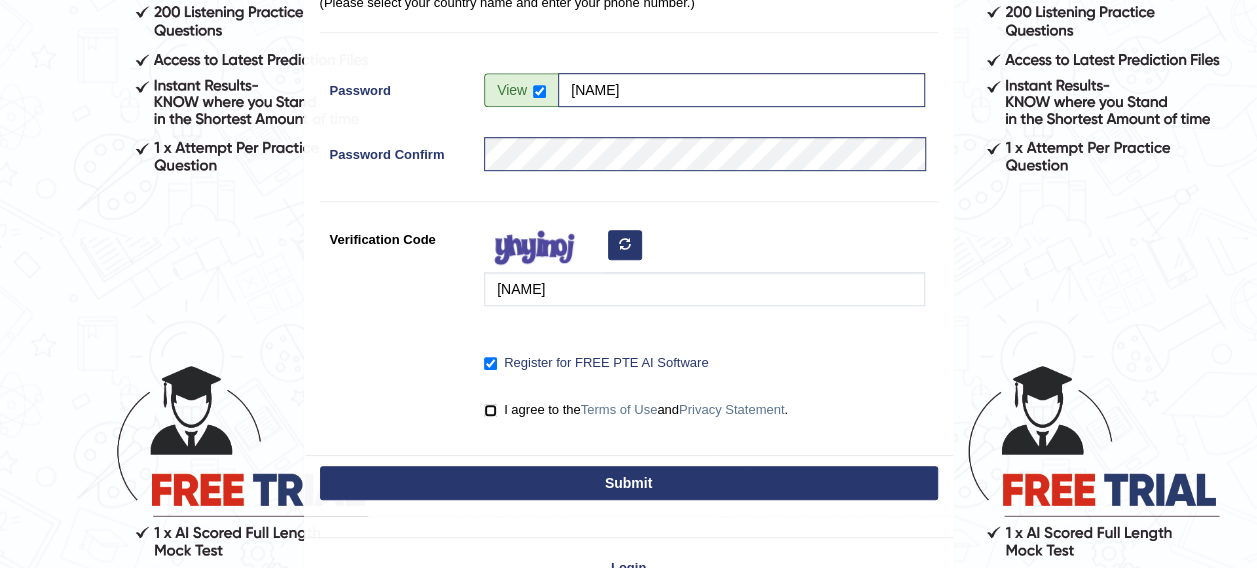 click on "I agree to the  Terms of Use  and  Privacy Statement ." at bounding box center (490, 410) 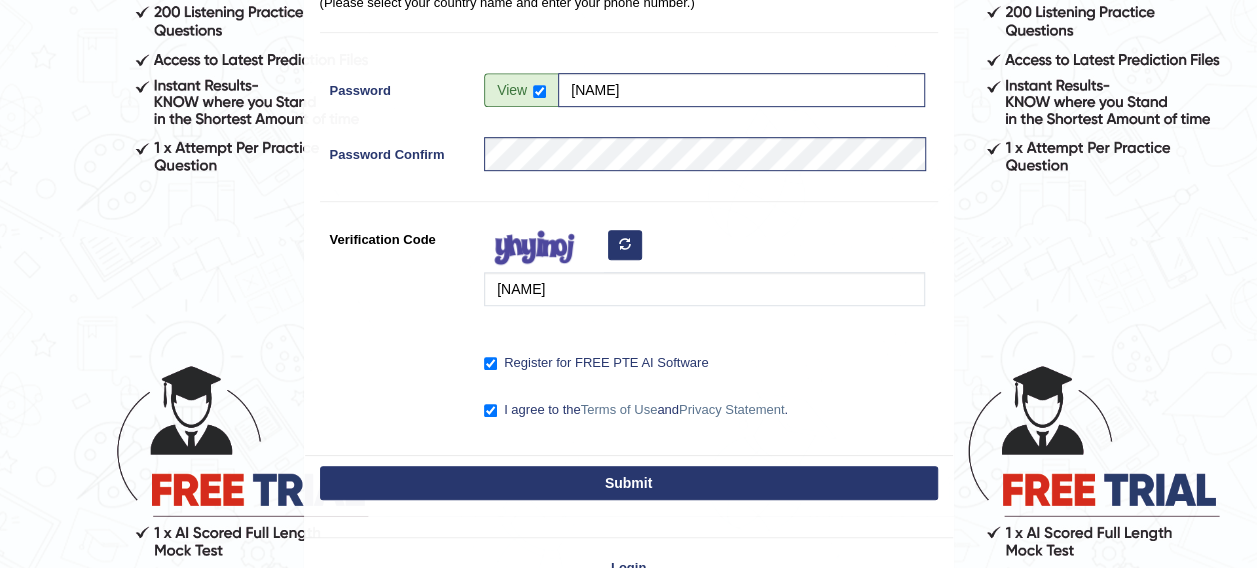drag, startPoint x: 632, startPoint y: 482, endPoint x: 854, endPoint y: 518, distance: 224.89998 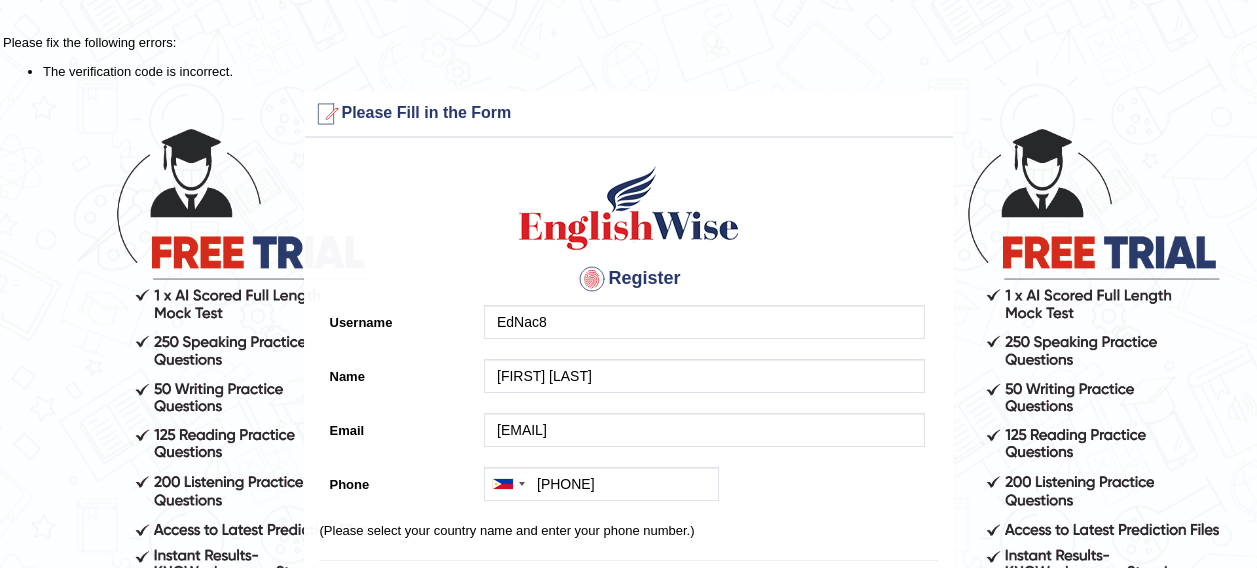 scroll, scrollTop: 0, scrollLeft: 0, axis: both 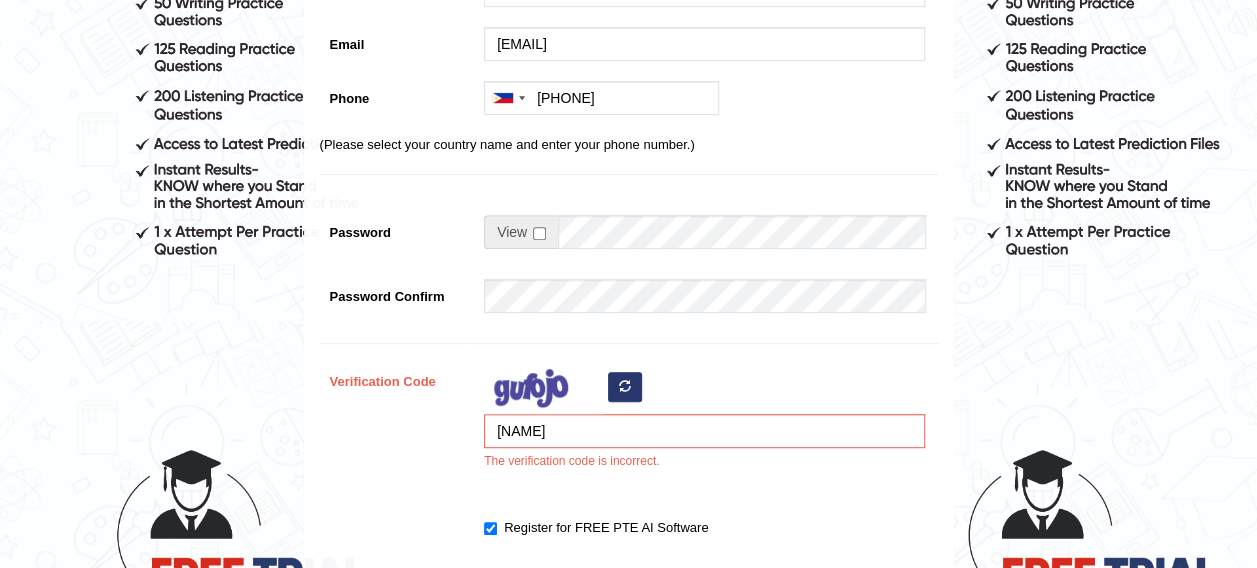 click at bounding box center [625, 387] 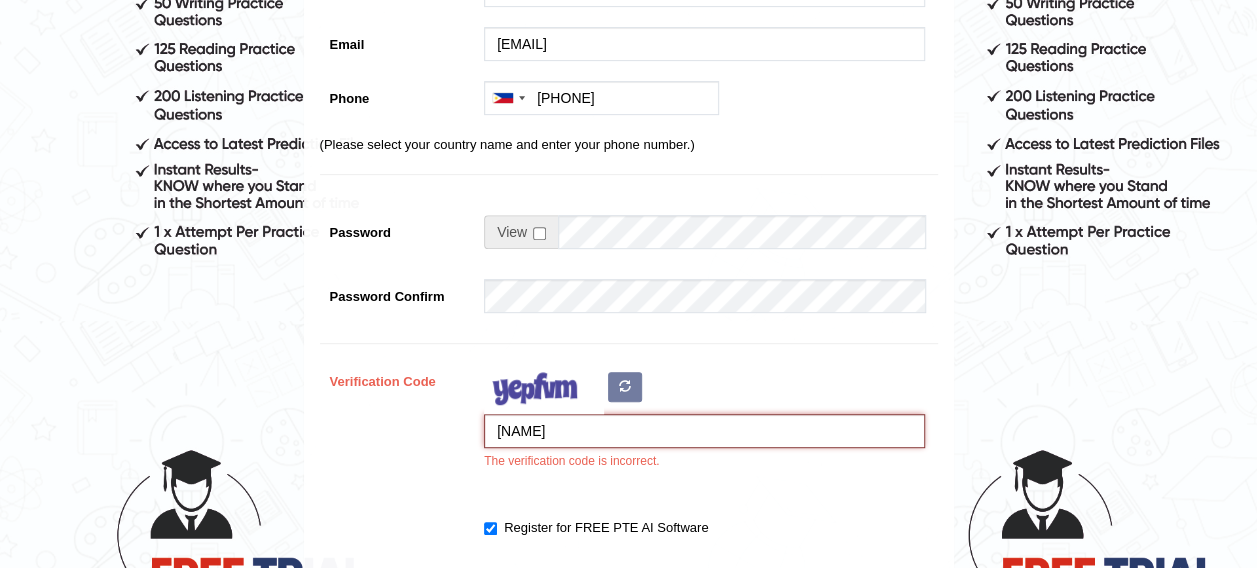 drag, startPoint x: 563, startPoint y: 427, endPoint x: 487, endPoint y: 412, distance: 77.46612 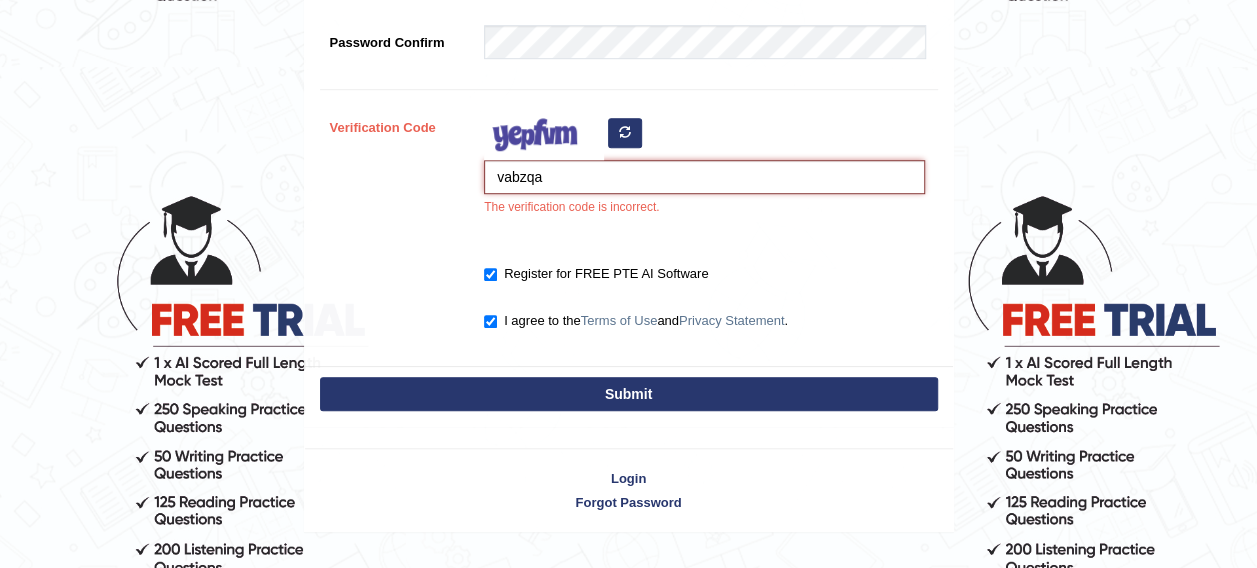 scroll, scrollTop: 642, scrollLeft: 0, axis: vertical 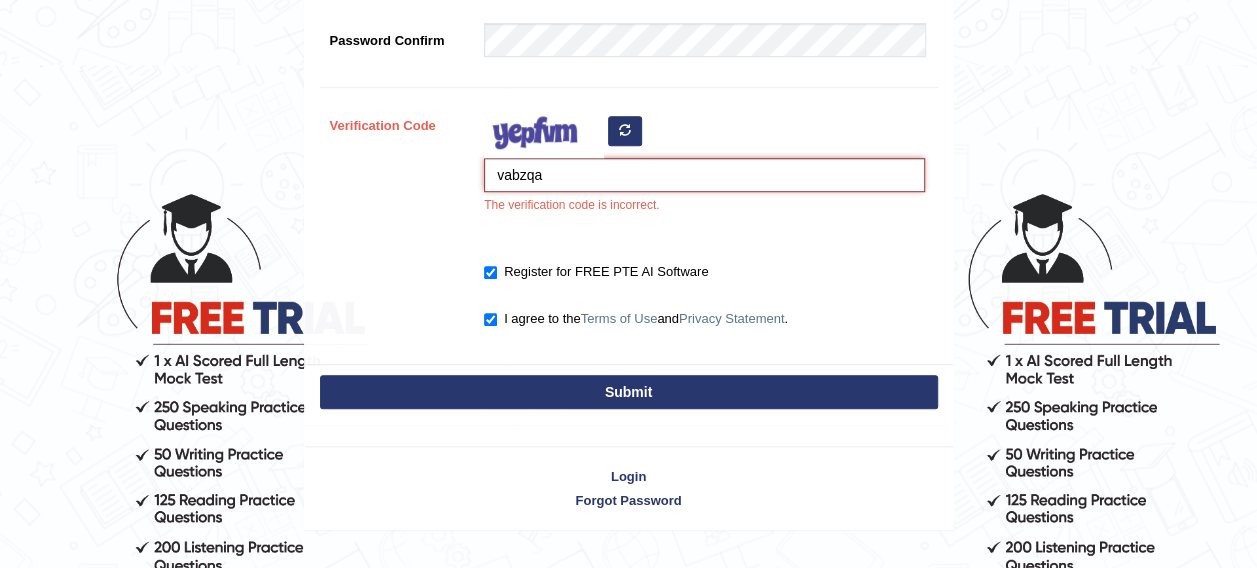 type on "vabzqa" 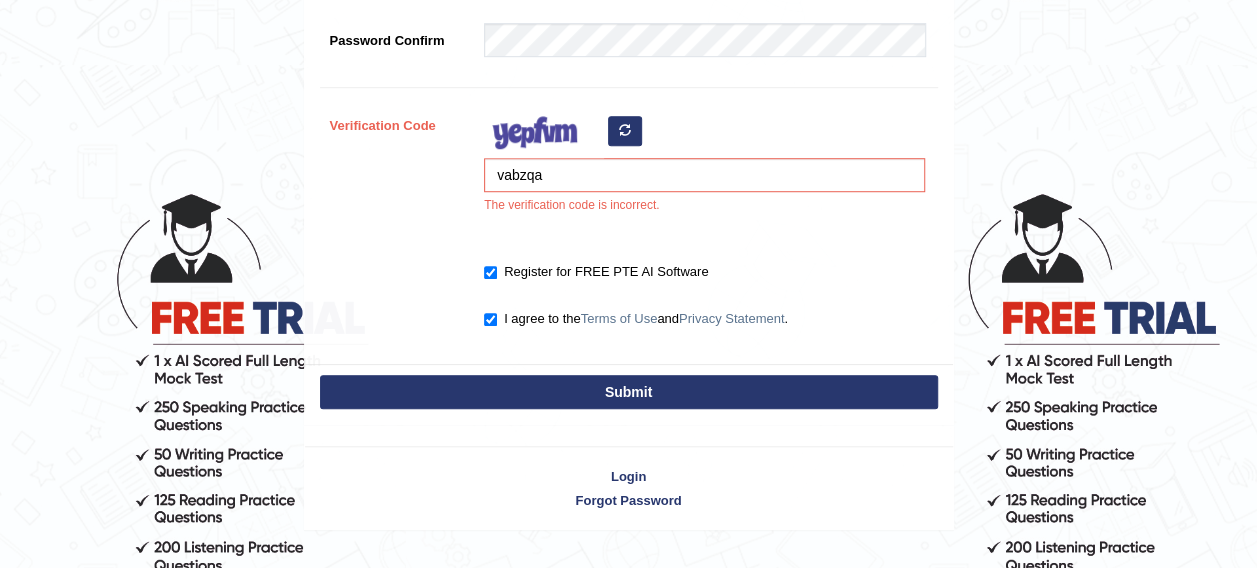 click on "Submit" at bounding box center [629, 392] 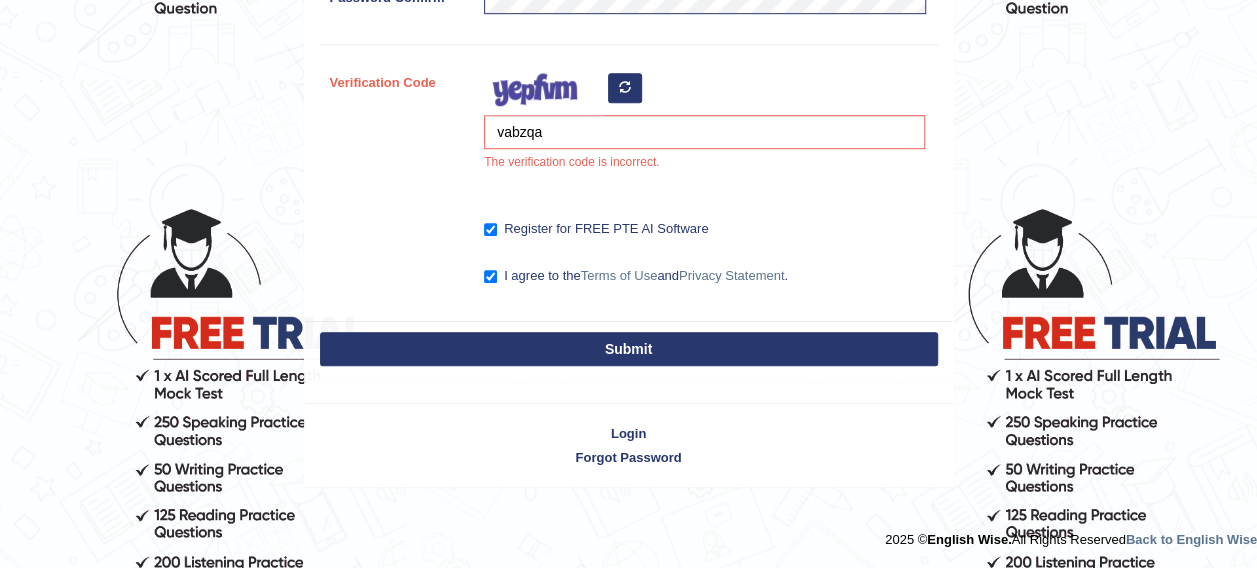 scroll, scrollTop: 584, scrollLeft: 0, axis: vertical 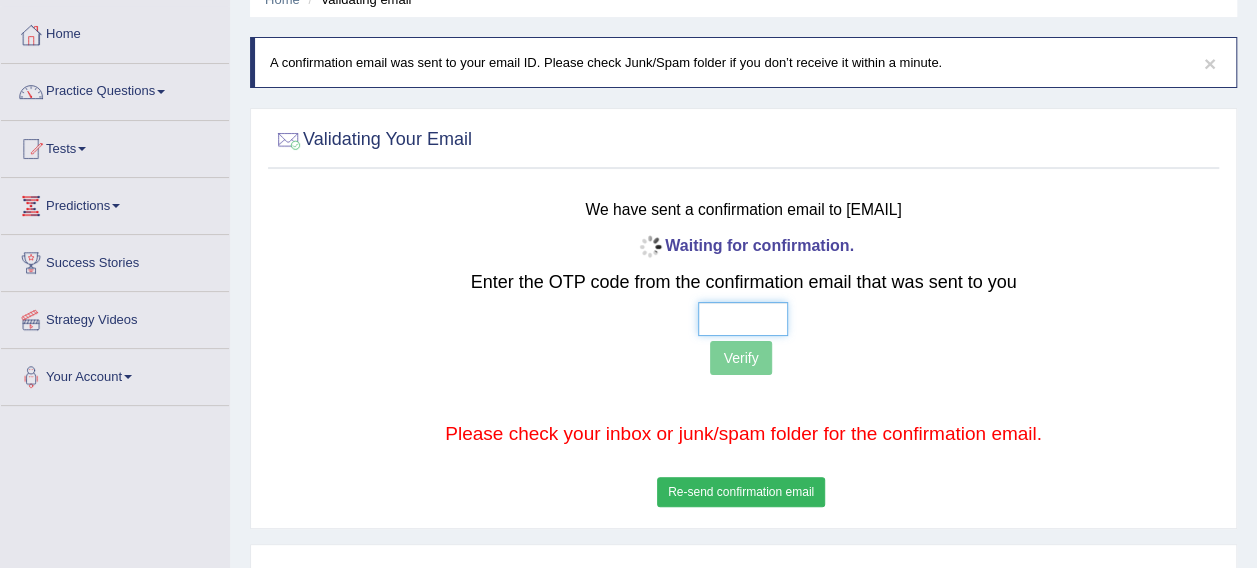 click at bounding box center [743, 319] 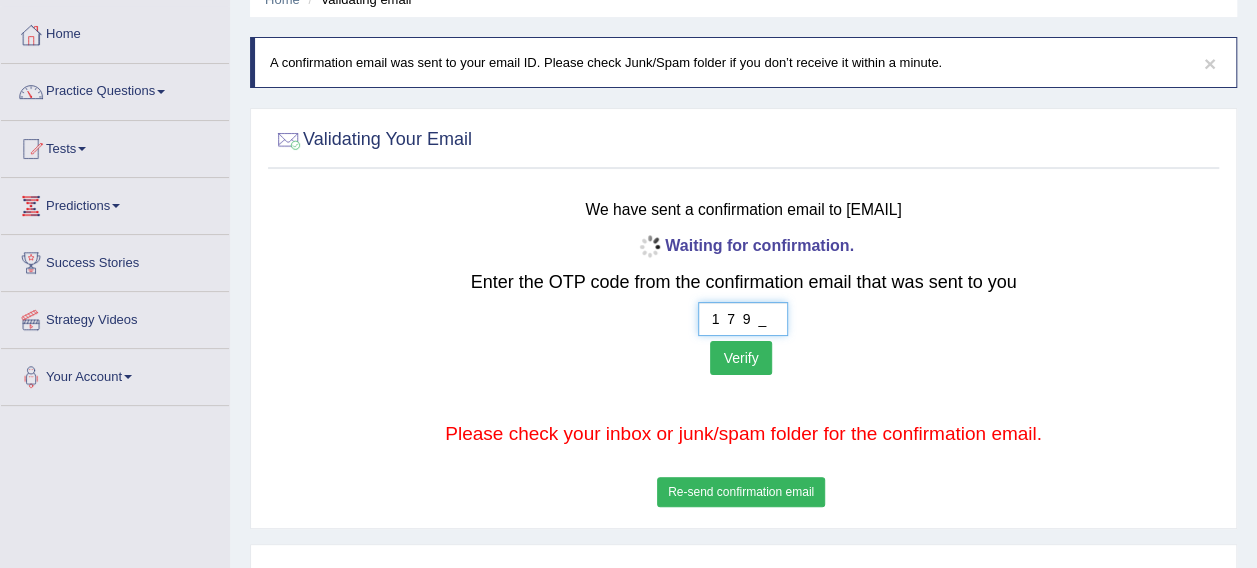 type on "1  7  9  6" 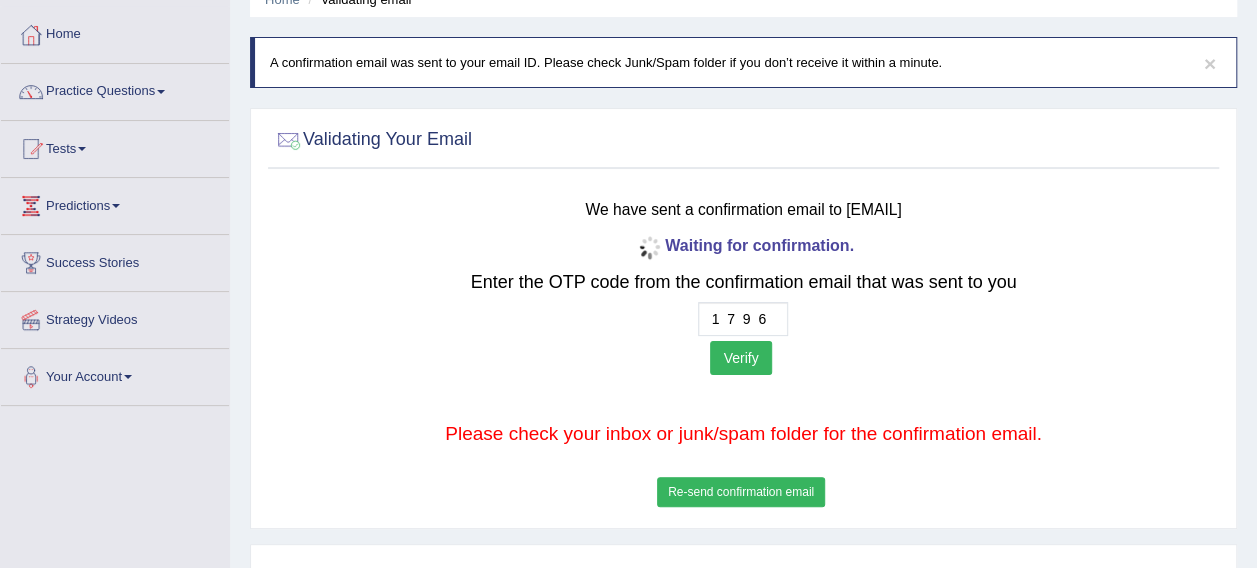 click on "Verify" at bounding box center (740, 358) 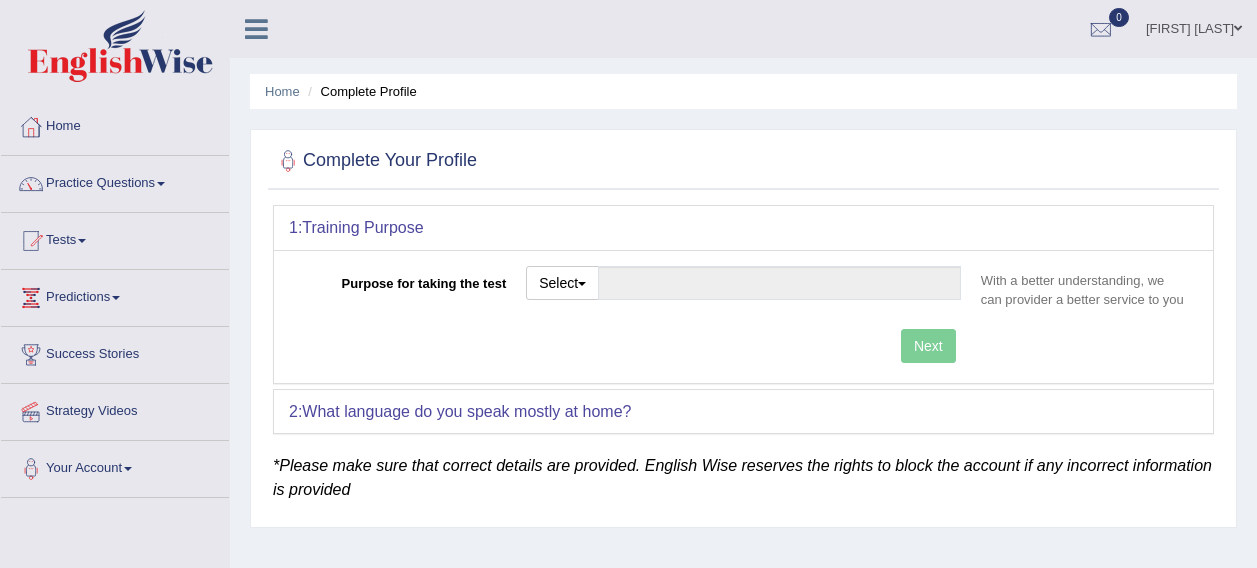 scroll, scrollTop: 0, scrollLeft: 0, axis: both 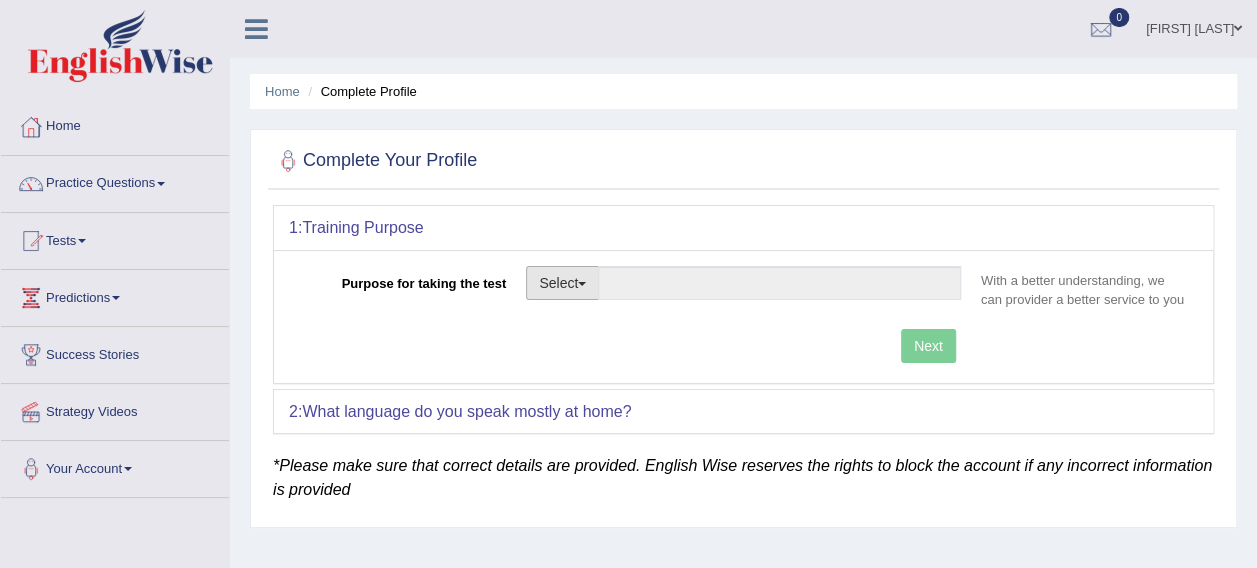 click on "Select" at bounding box center (562, 283) 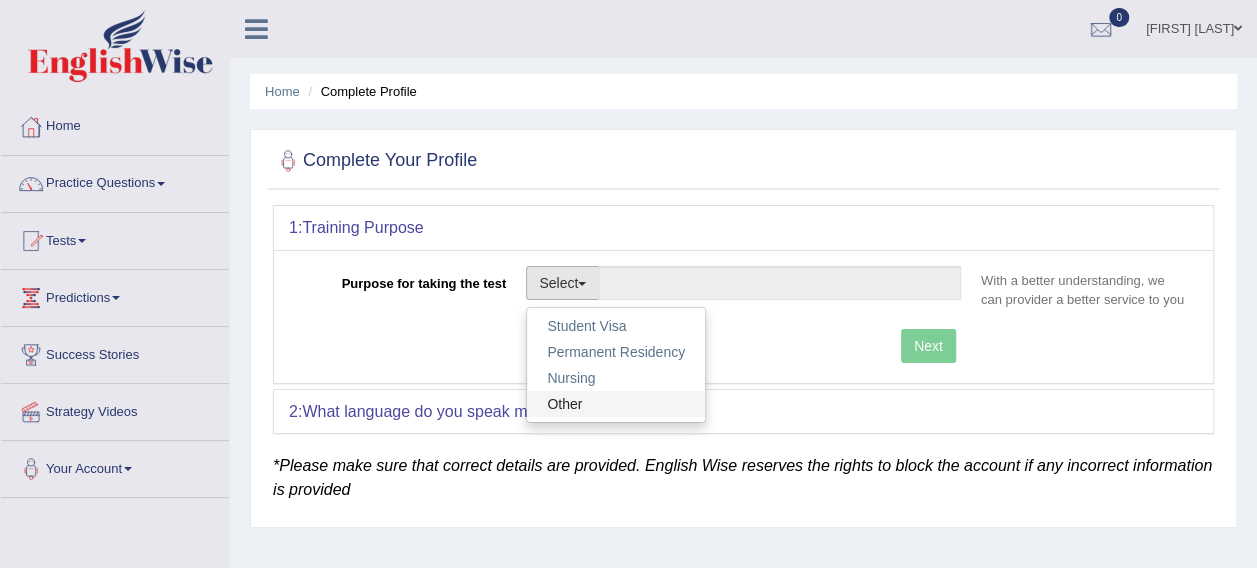 click on "Other" at bounding box center (616, 404) 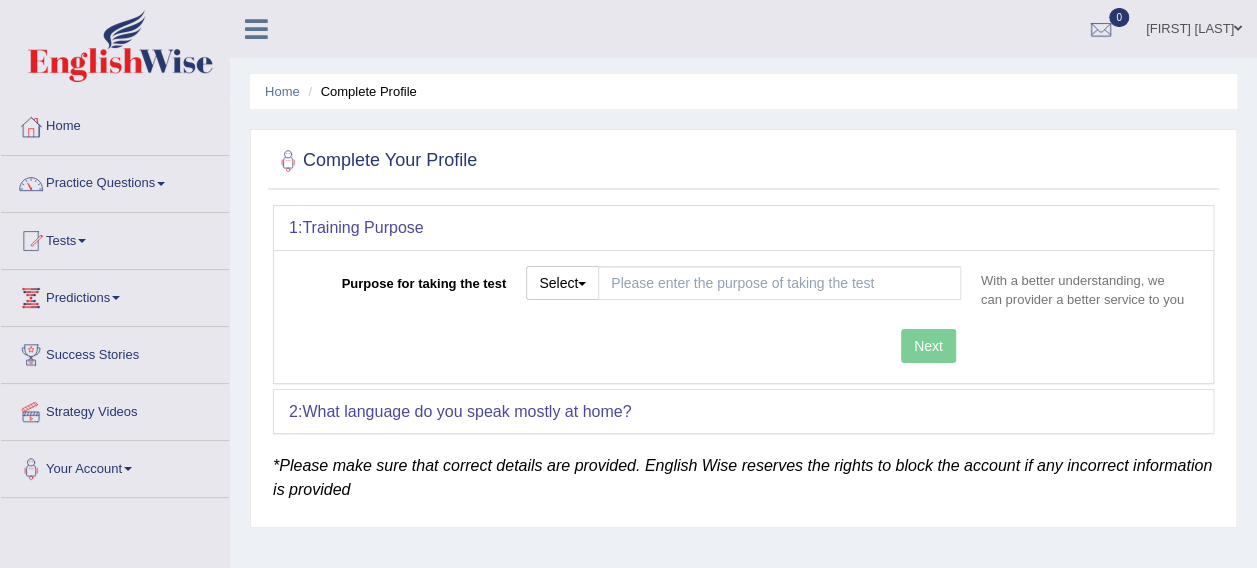 click on "Next" at bounding box center [630, 348] 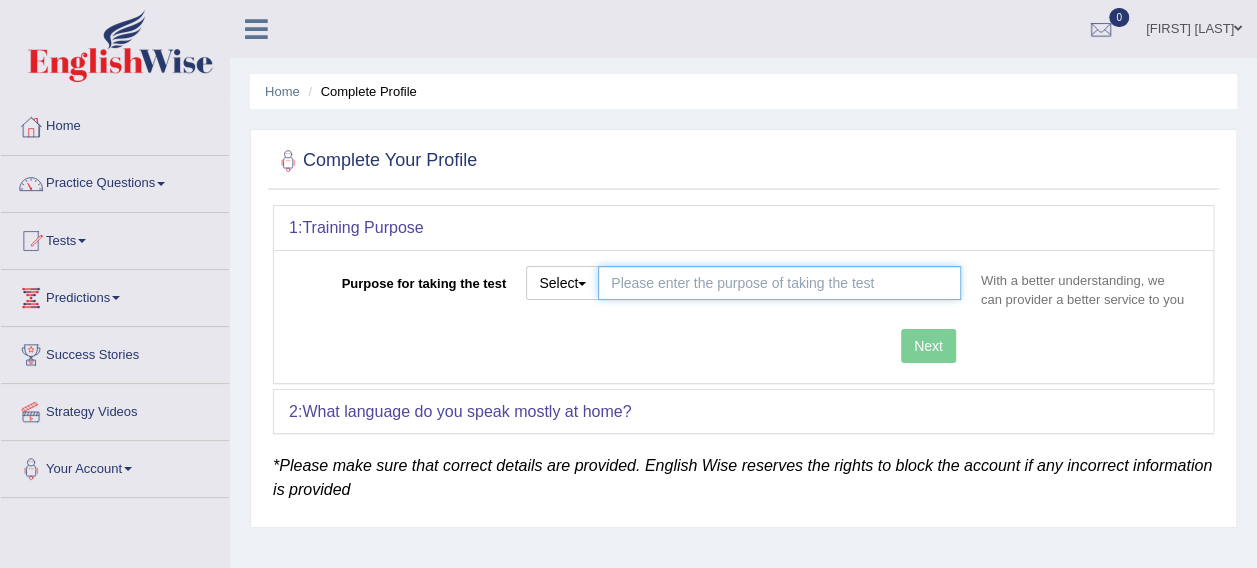 click on "Purpose for taking the test" at bounding box center [779, 283] 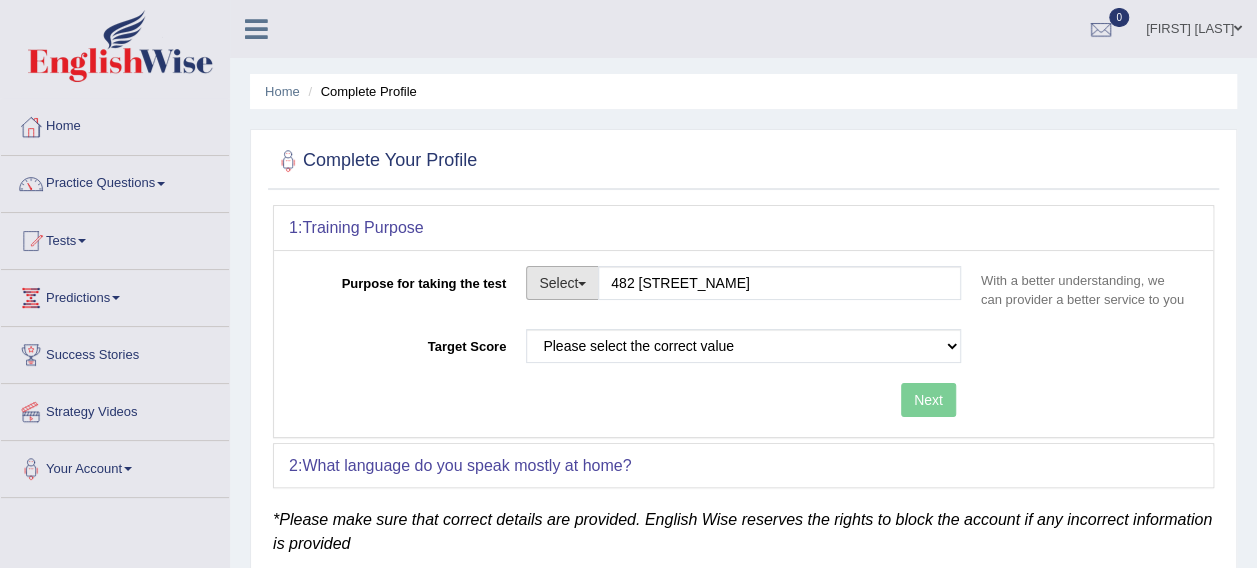 click on "Select" at bounding box center [562, 283] 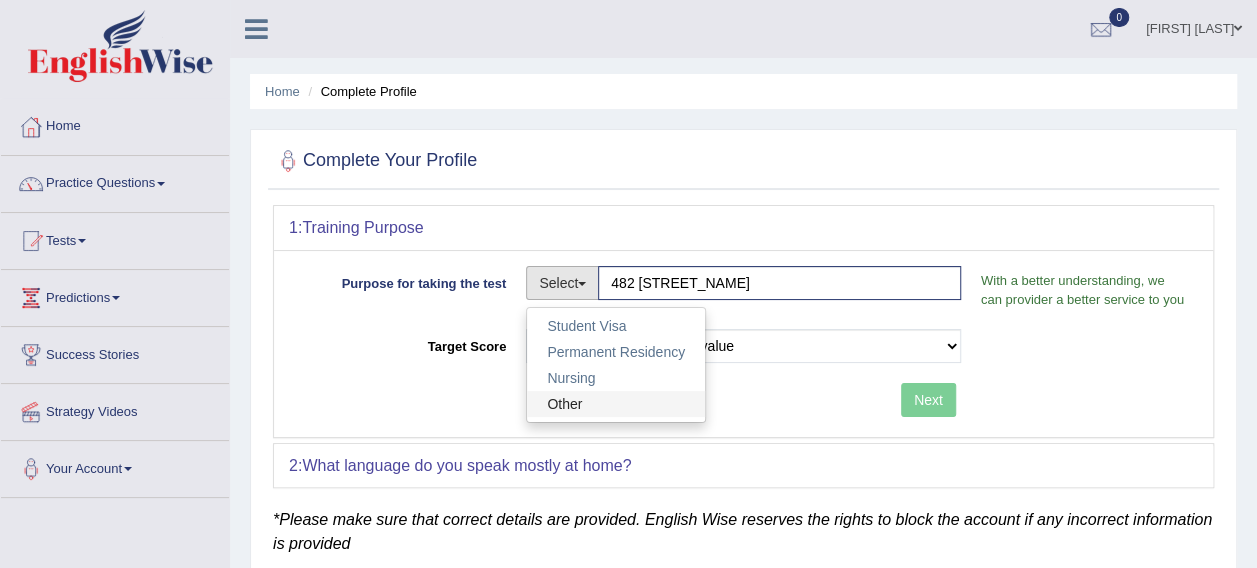 click on "Other" at bounding box center (616, 404) 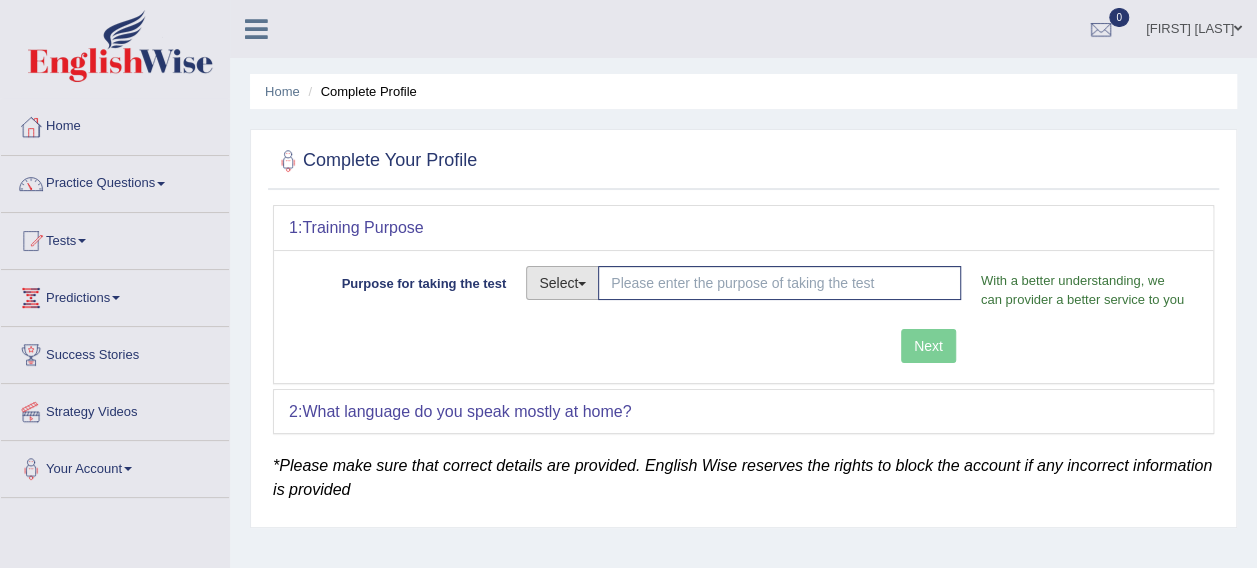 click on "Select" at bounding box center [562, 283] 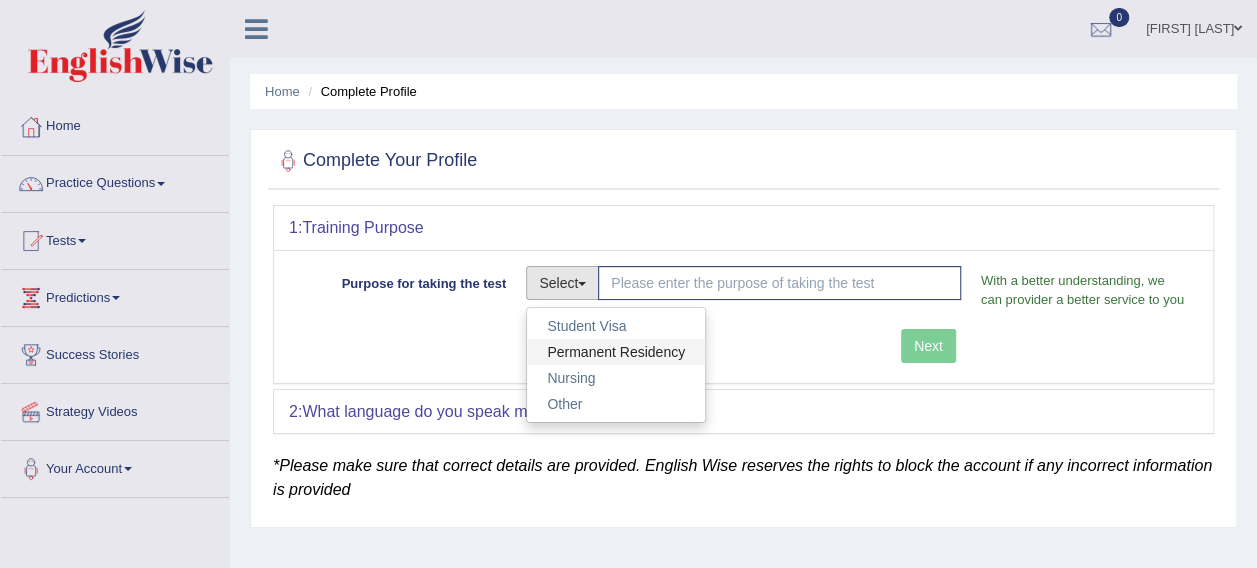 drag, startPoint x: 626, startPoint y: 354, endPoint x: 656, endPoint y: 357, distance: 30.149628 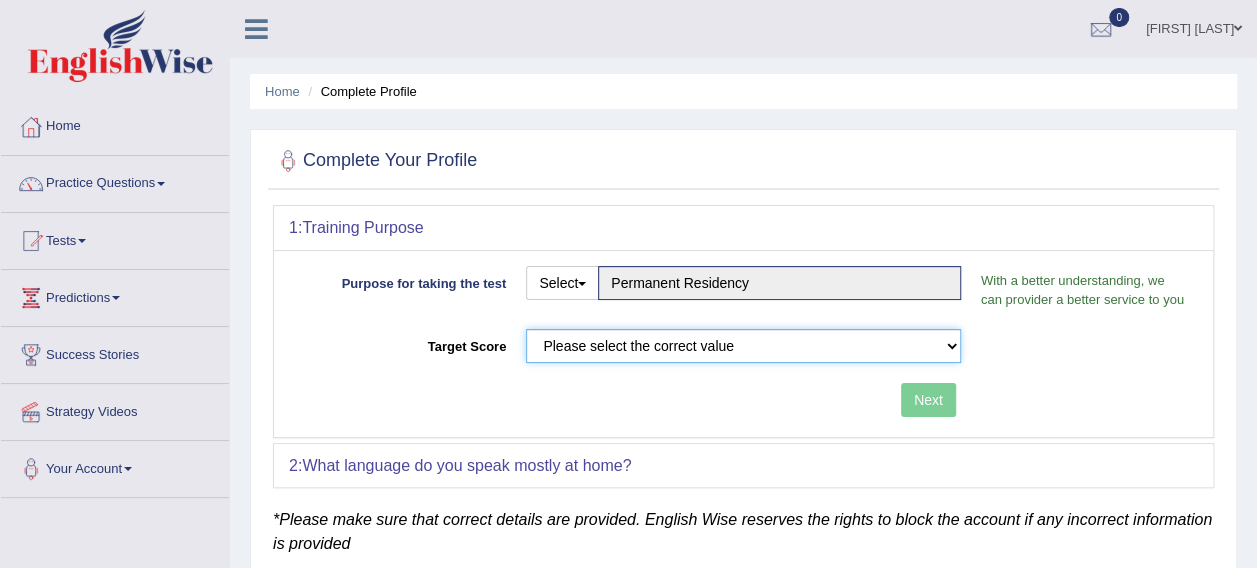click on "Please select the correct value
50 (6 bands)
58 (6.5 bands)
65 (7 bands)
79 (8 bands)" at bounding box center [743, 346] 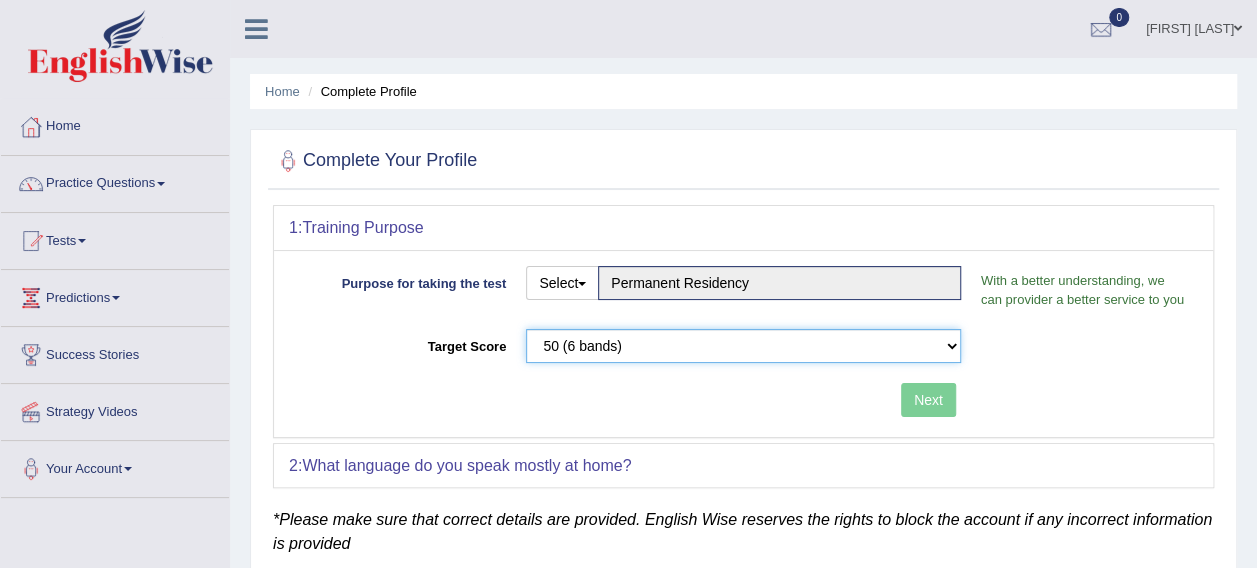click on "Please select the correct value
50 (6 bands)
58 (6.5 bands)
65 (7 bands)
79 (8 bands)" at bounding box center [743, 346] 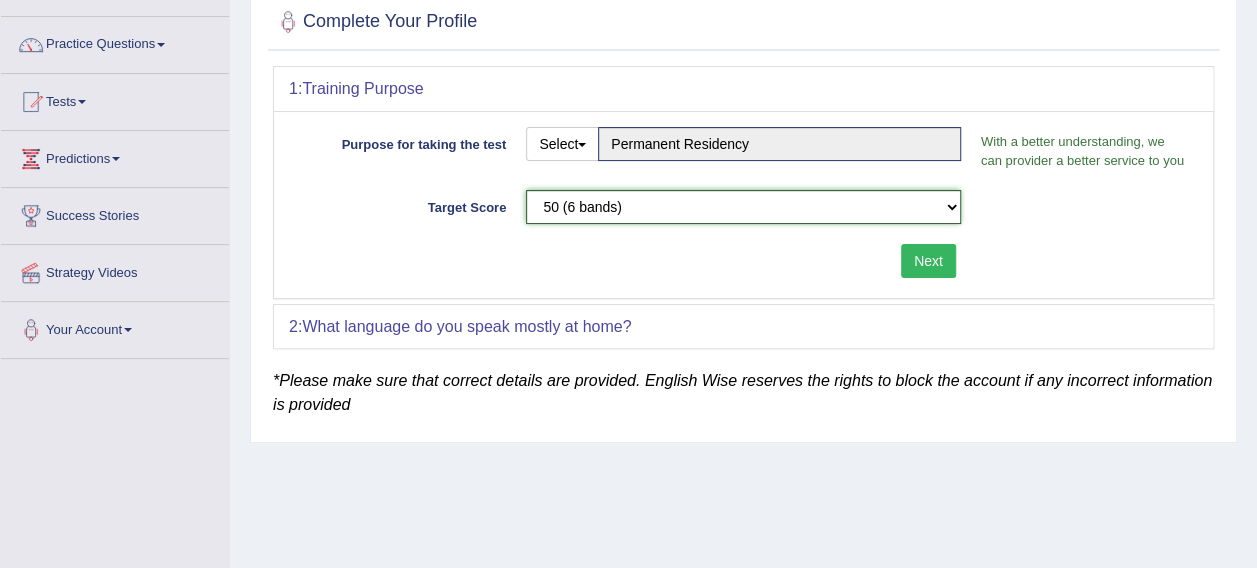 scroll, scrollTop: 140, scrollLeft: 0, axis: vertical 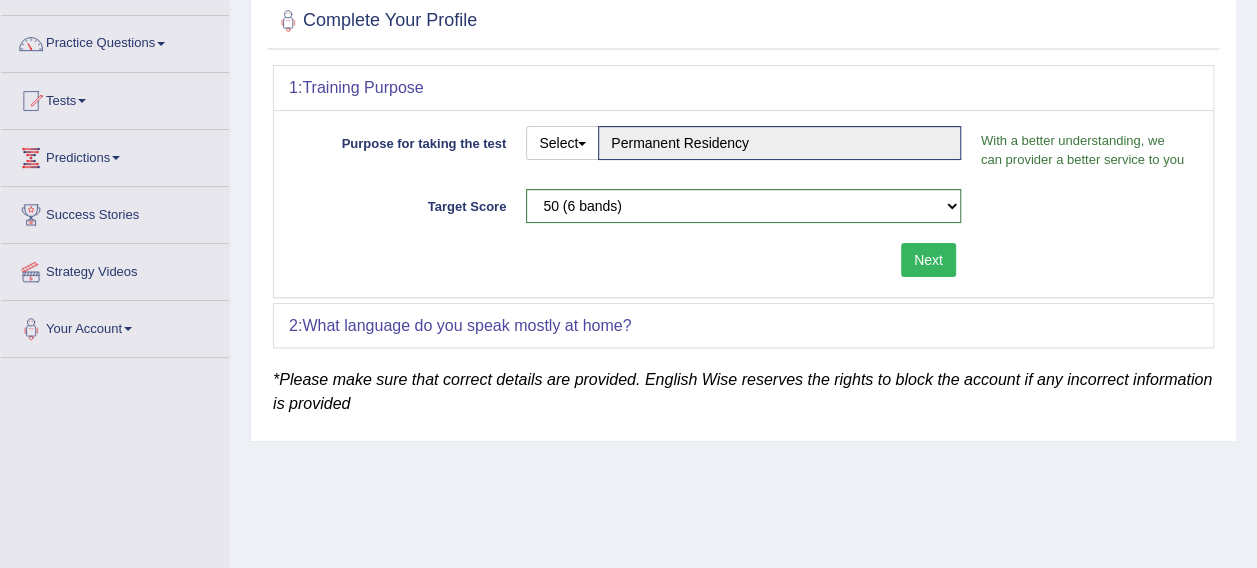 click on "What language do you speak mostly at home?" at bounding box center [466, 325] 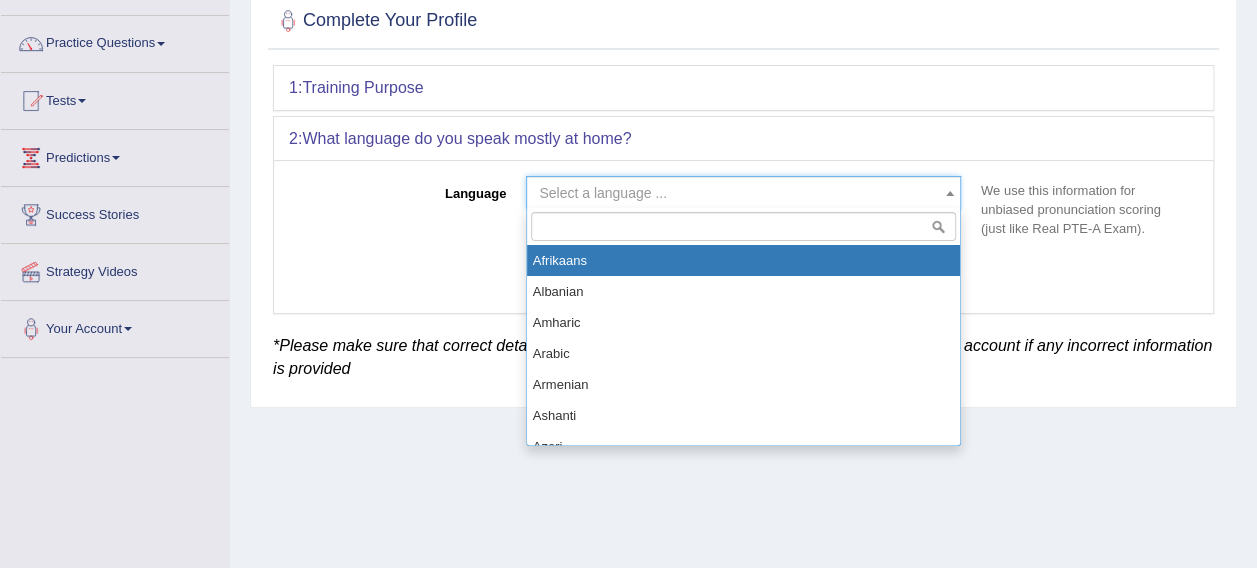click on "Select a language ..." at bounding box center (737, 193) 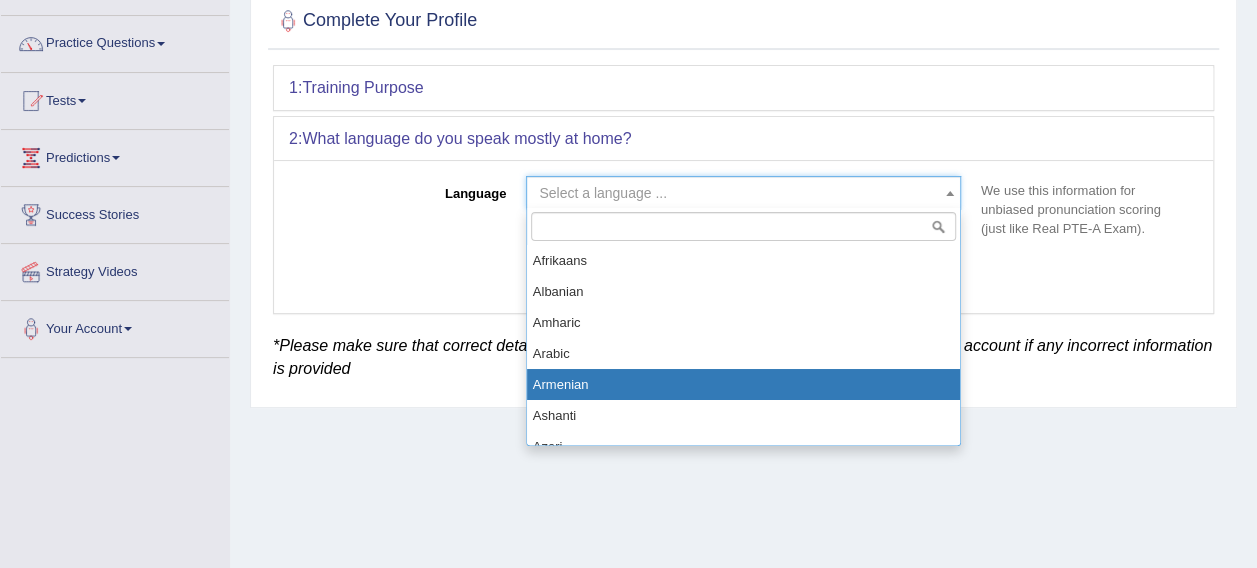 type on "e" 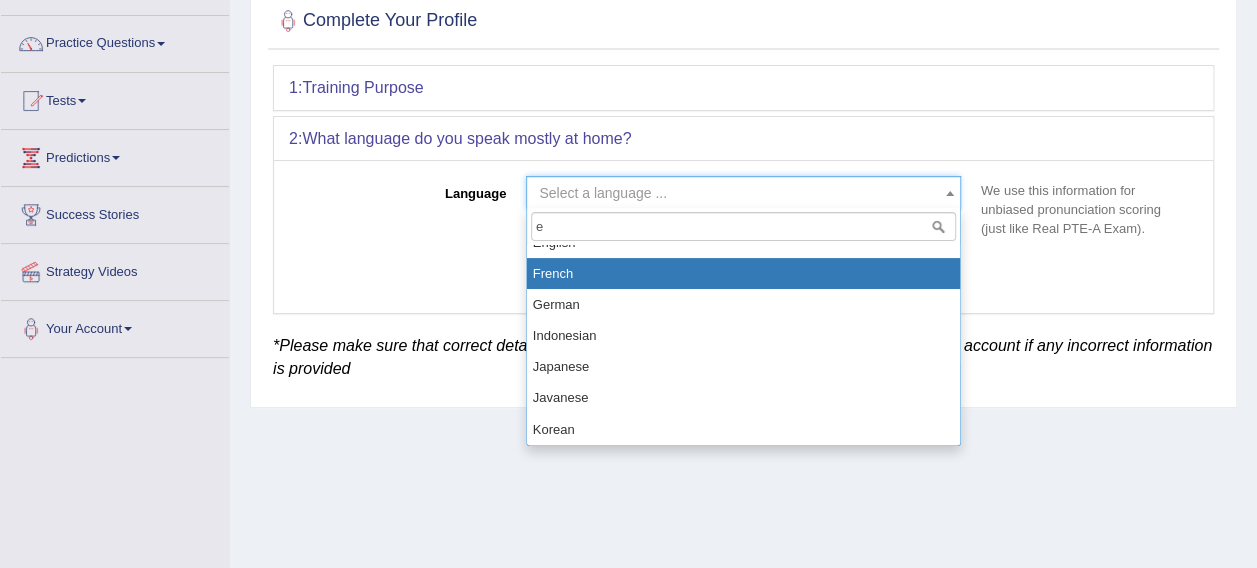 scroll, scrollTop: 373, scrollLeft: 0, axis: vertical 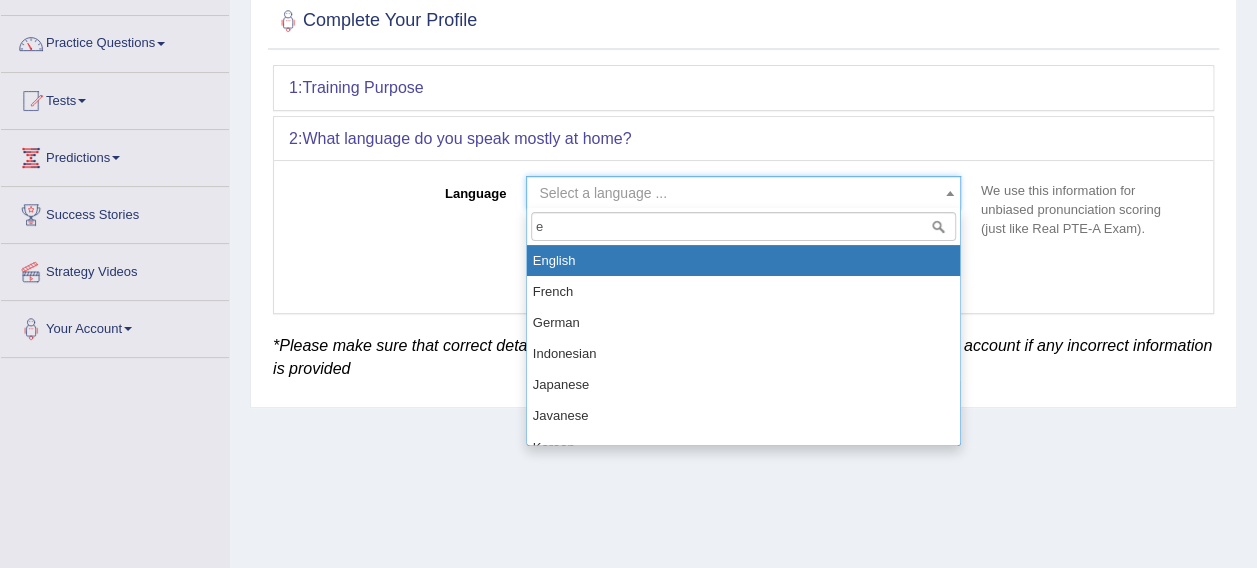 select on "English" 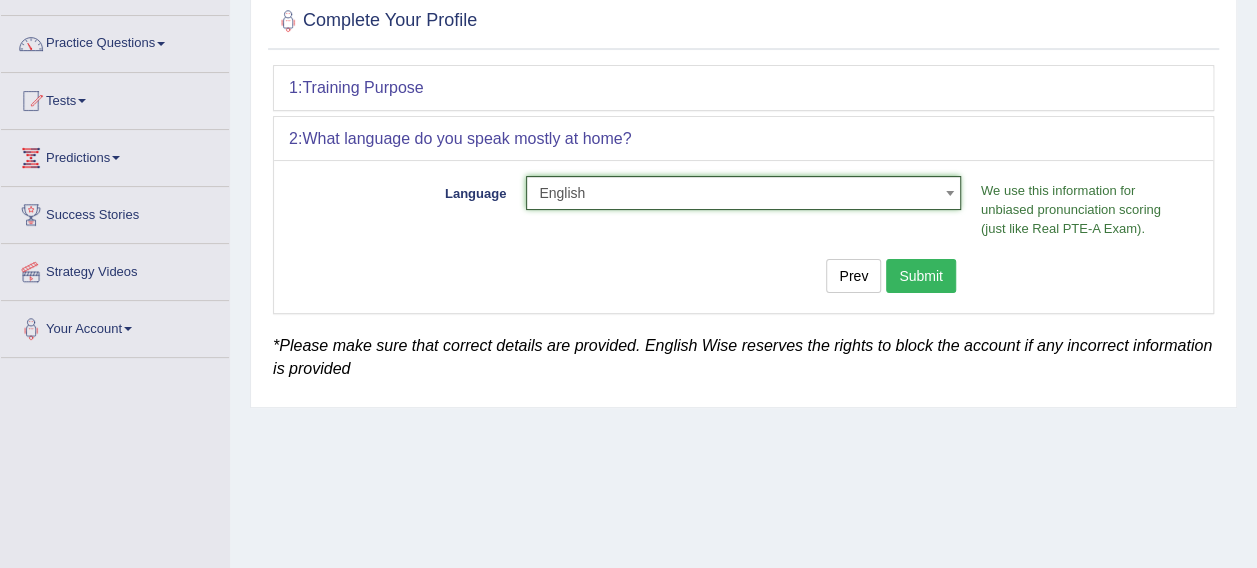 click on "Submit" at bounding box center (921, 276) 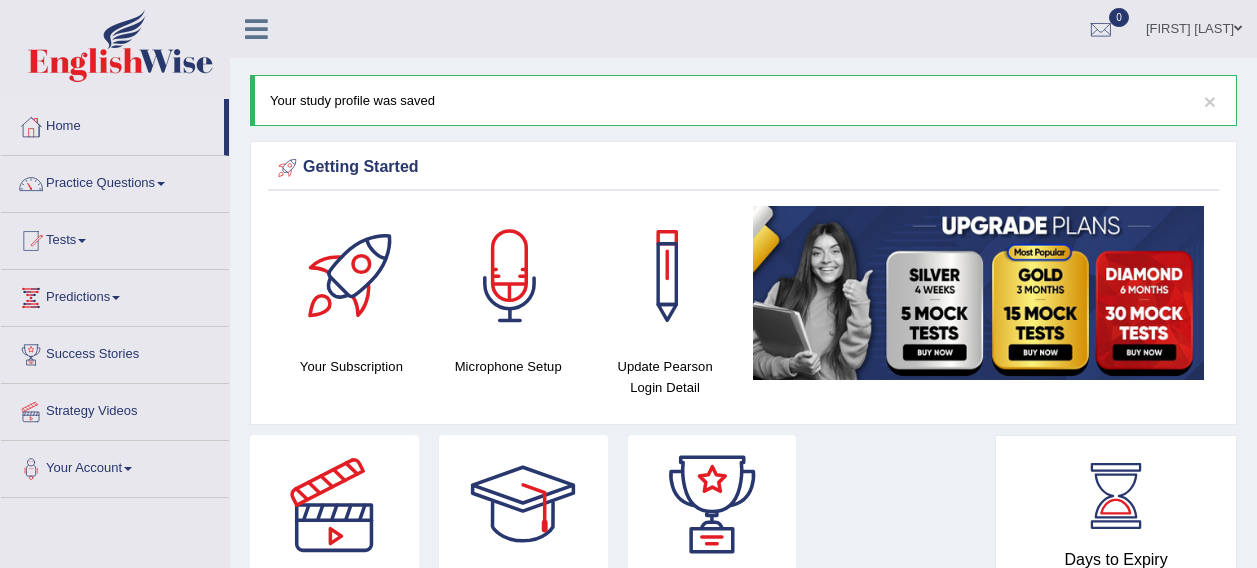 scroll, scrollTop: 0, scrollLeft: 0, axis: both 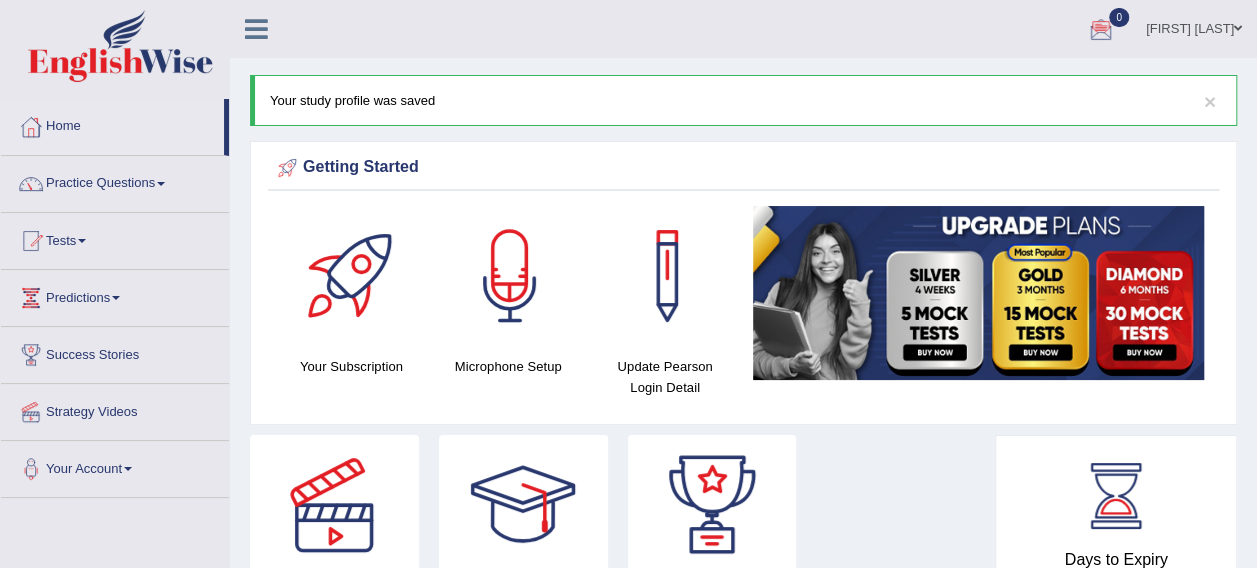 click on "[FIRST] [LAST]" at bounding box center (1194, 26) 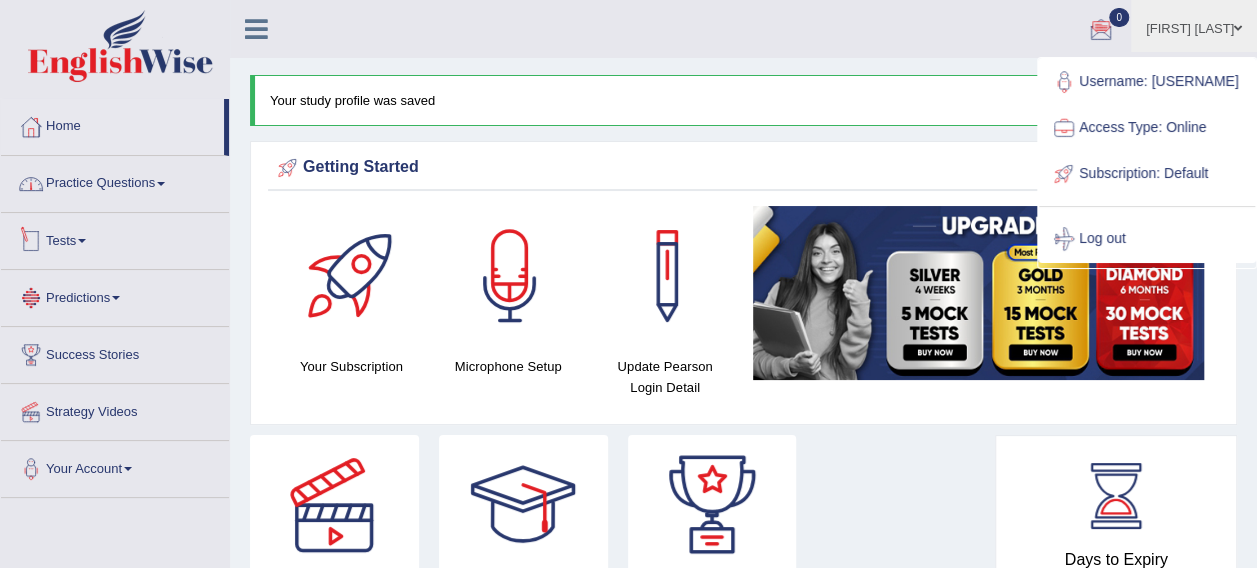 click on "Practice Questions" at bounding box center [115, 181] 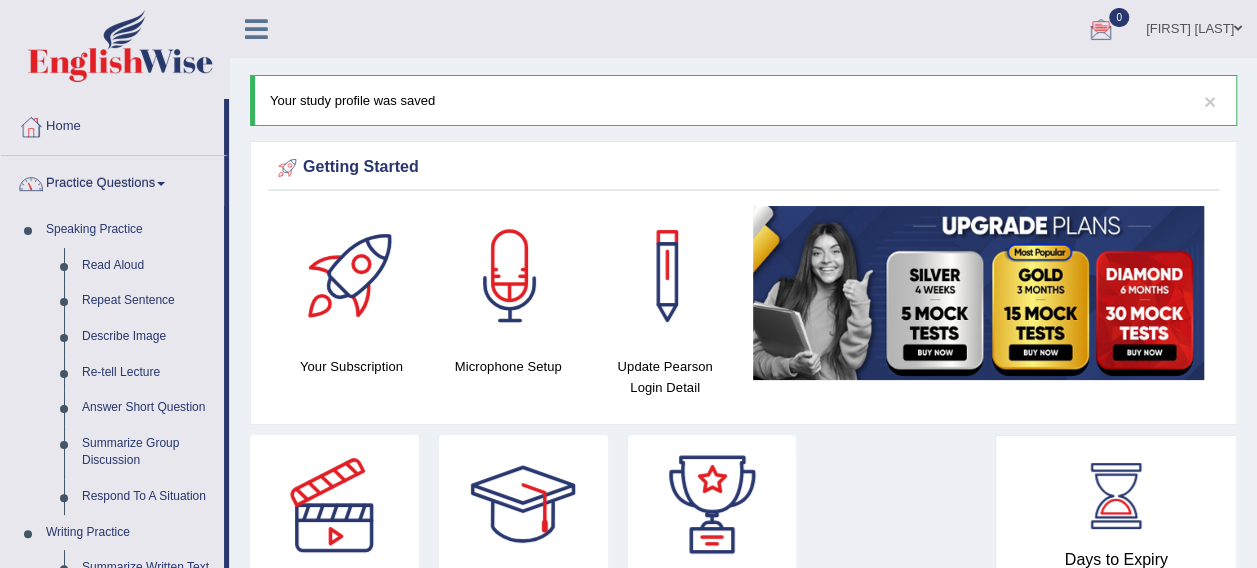 click on "Practice Questions" at bounding box center [112, 181] 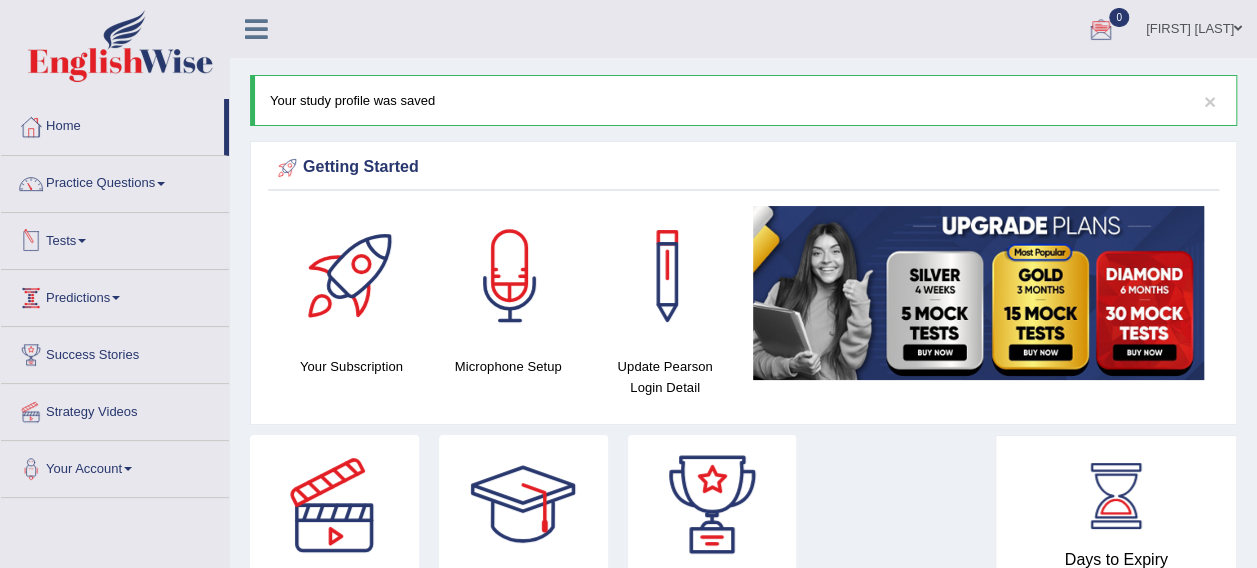 click on "Tests" at bounding box center [115, 238] 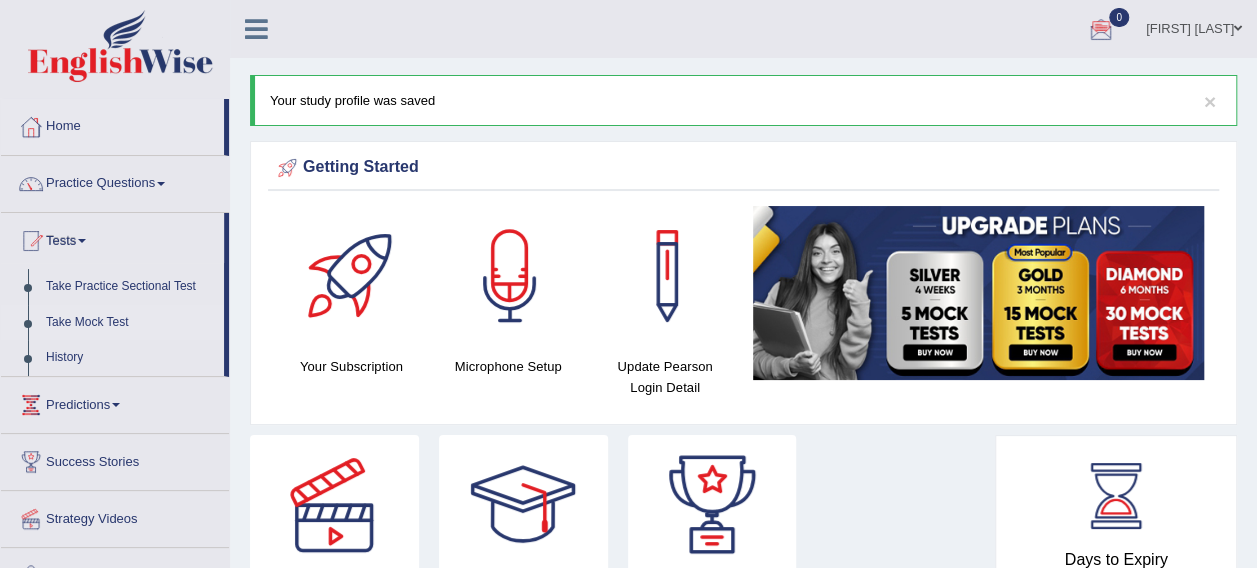 click on "Take Mock Test" at bounding box center (130, 323) 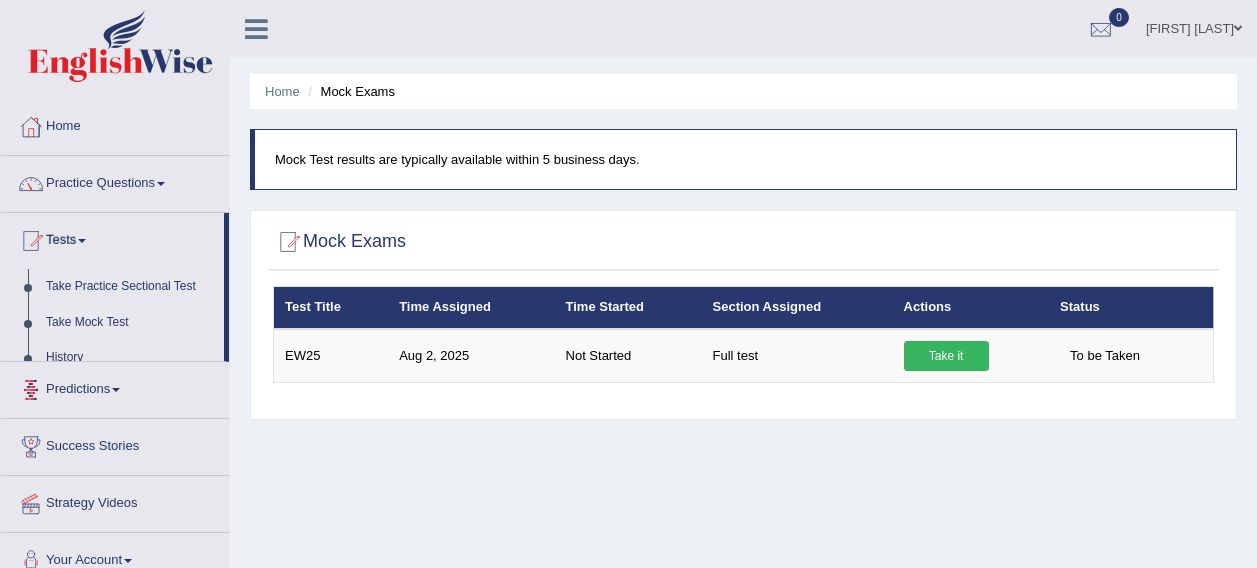 scroll, scrollTop: 0, scrollLeft: 0, axis: both 